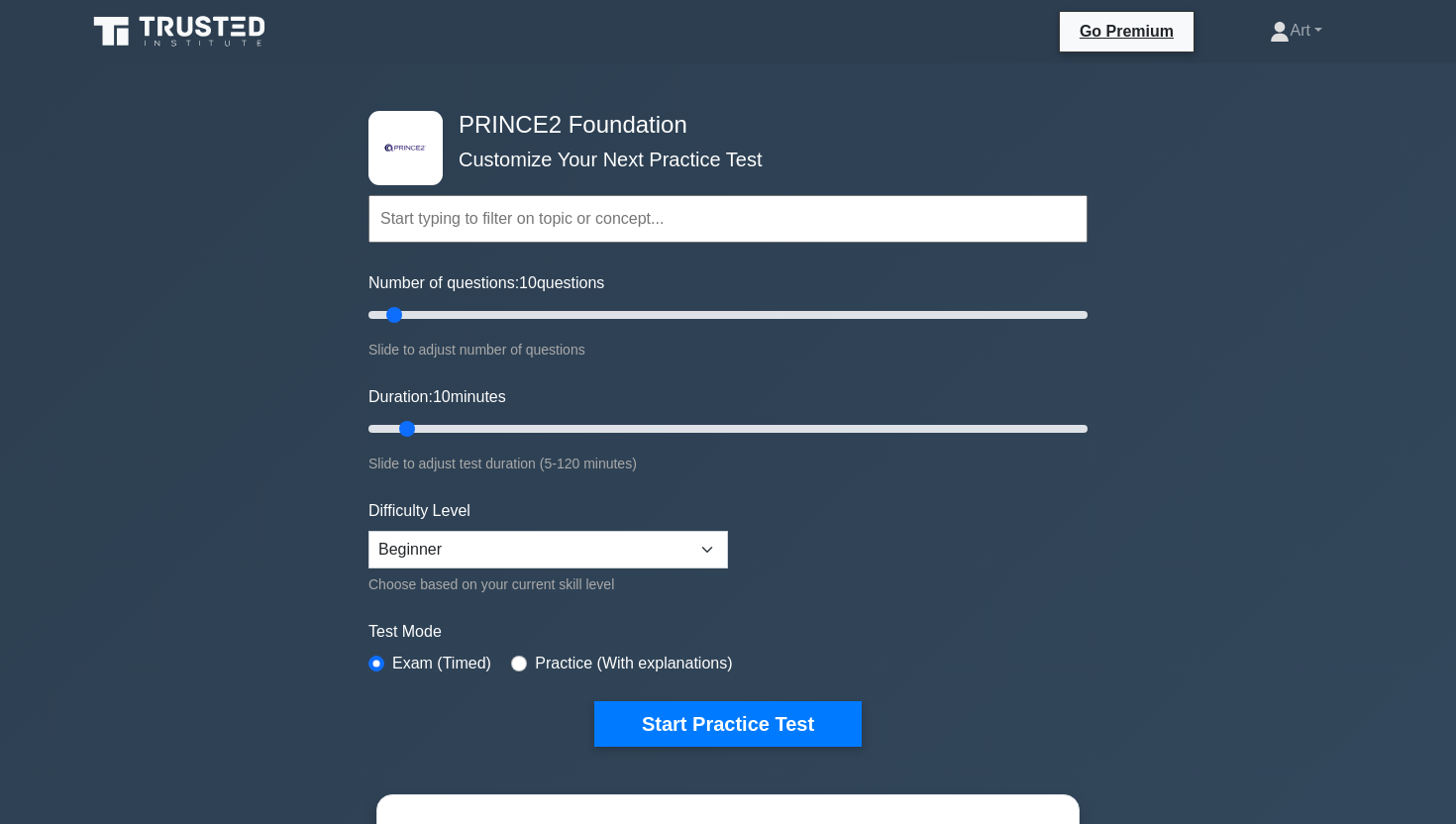 scroll, scrollTop: 0, scrollLeft: 0, axis: both 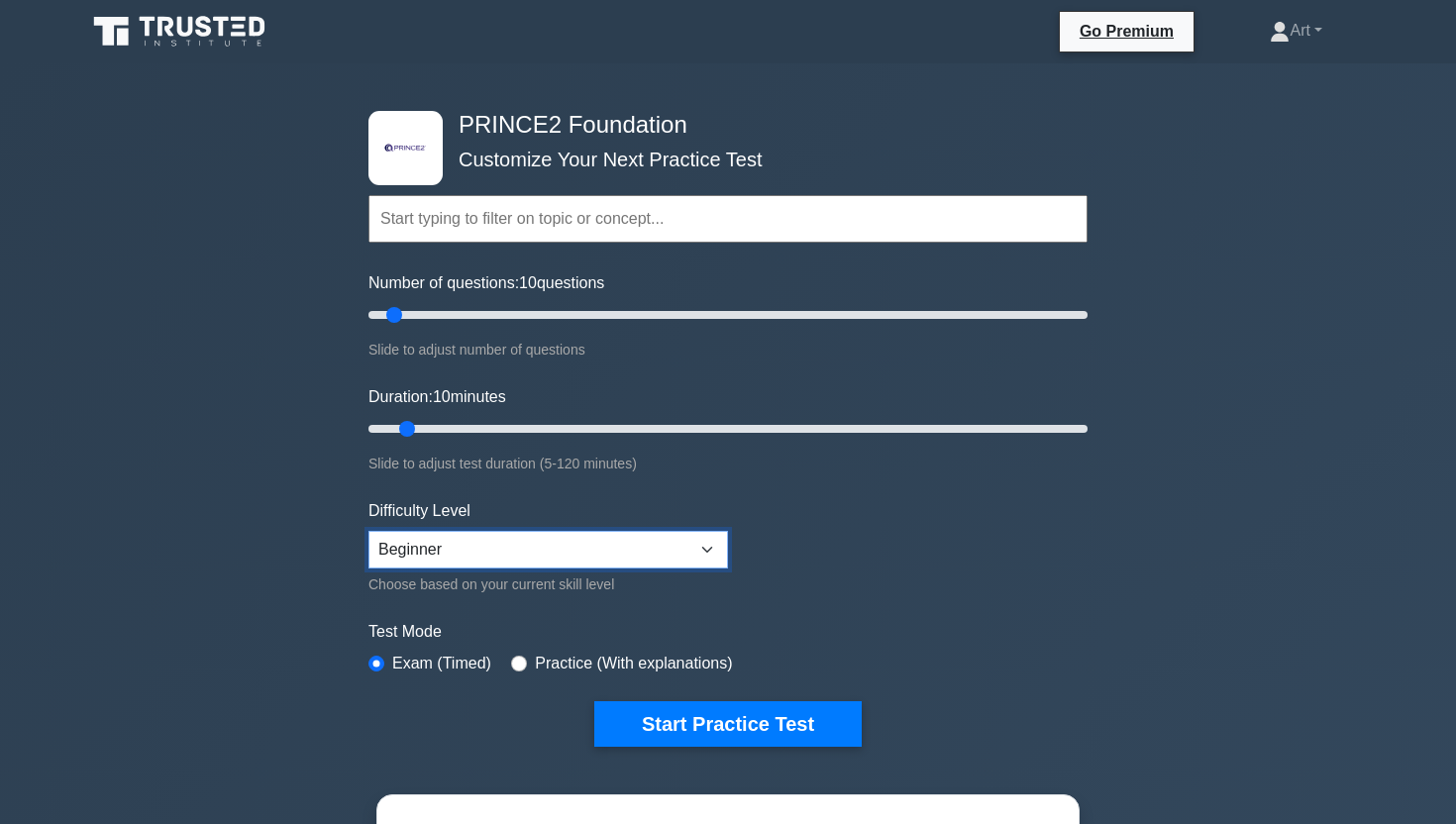 click on "Beginner
Intermediate
Expert" at bounding box center (548, 550) 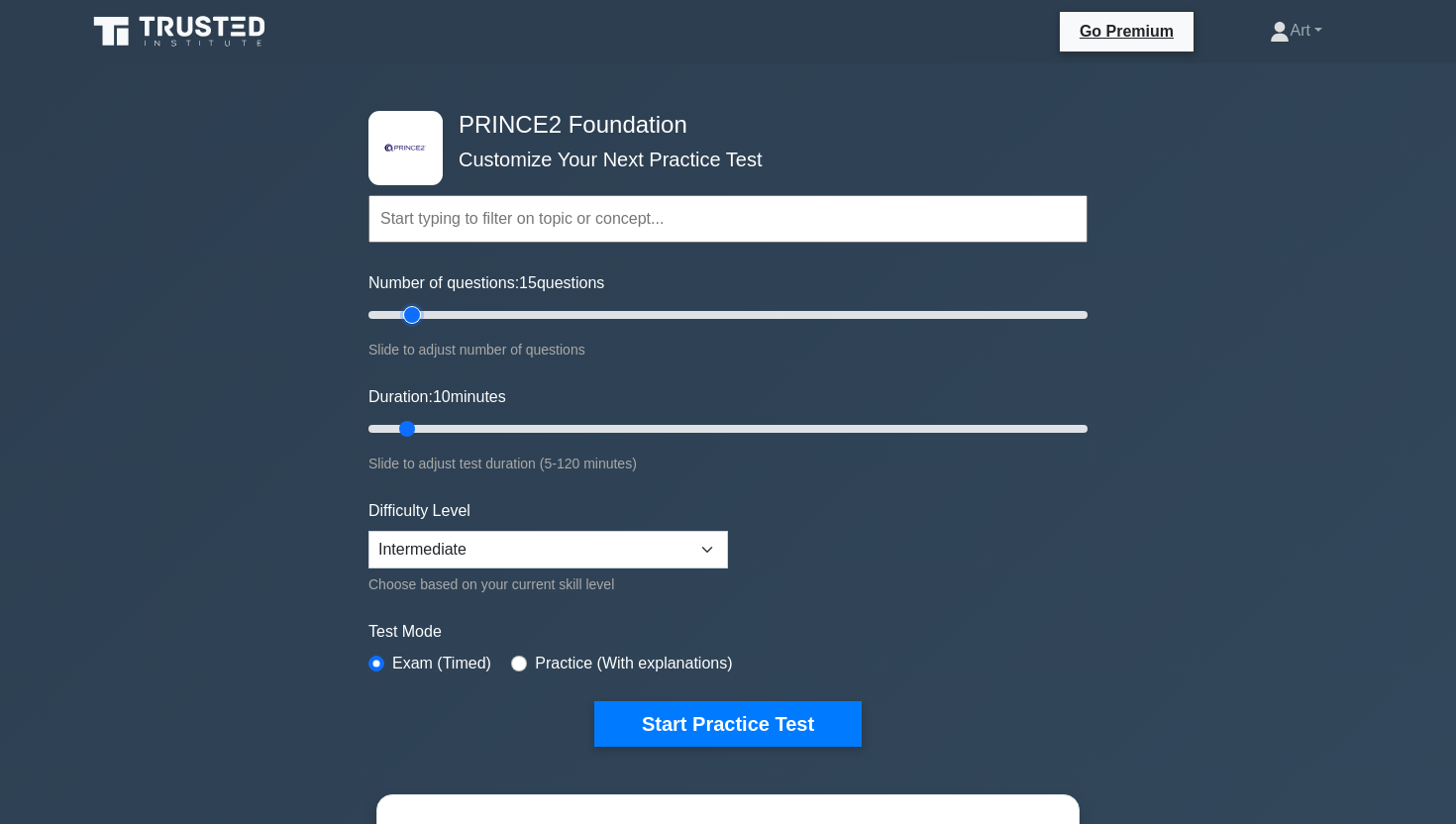drag, startPoint x: 402, startPoint y: 315, endPoint x: 420, endPoint y: 310, distance: 18.681542 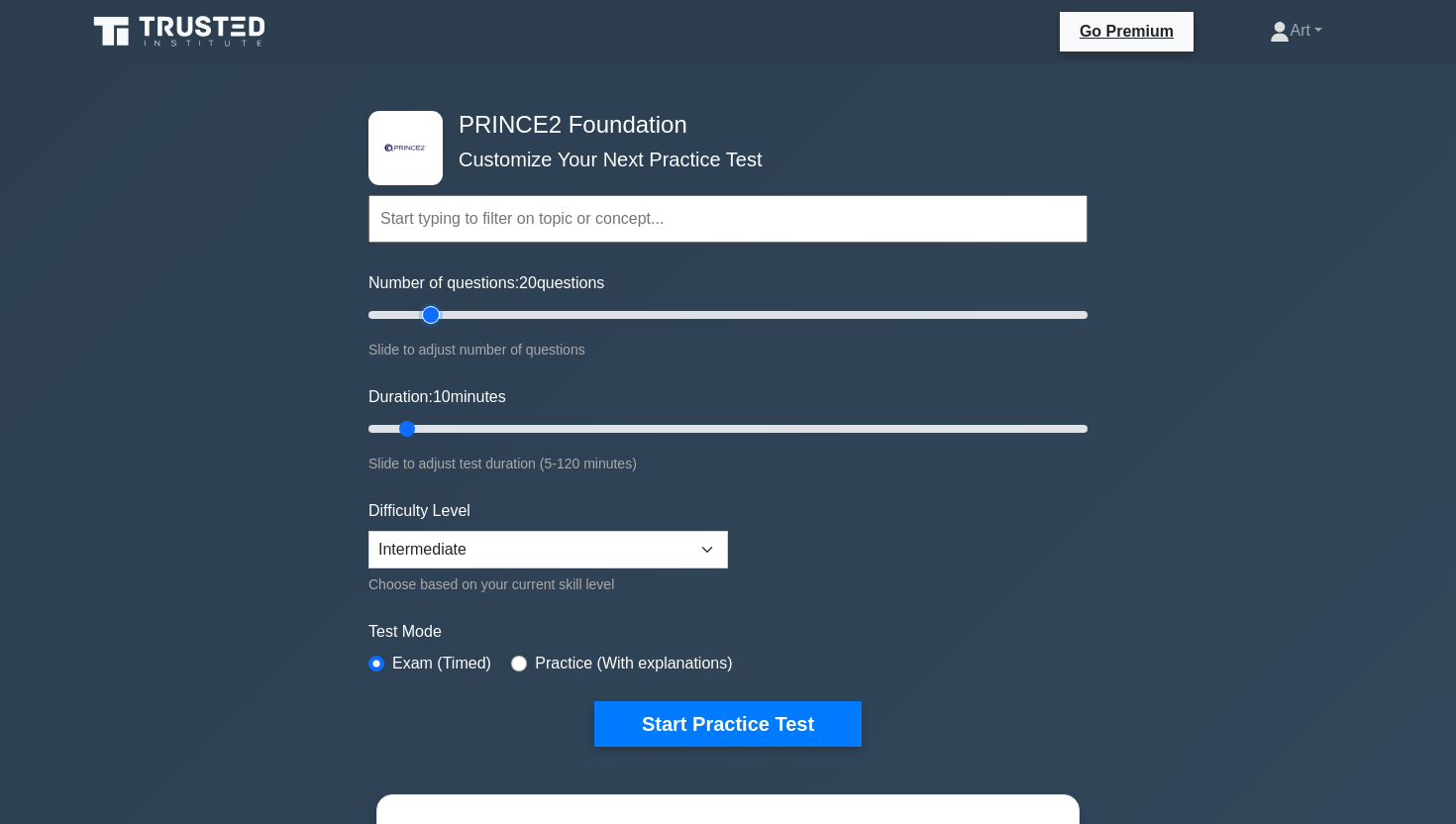 type on "20" 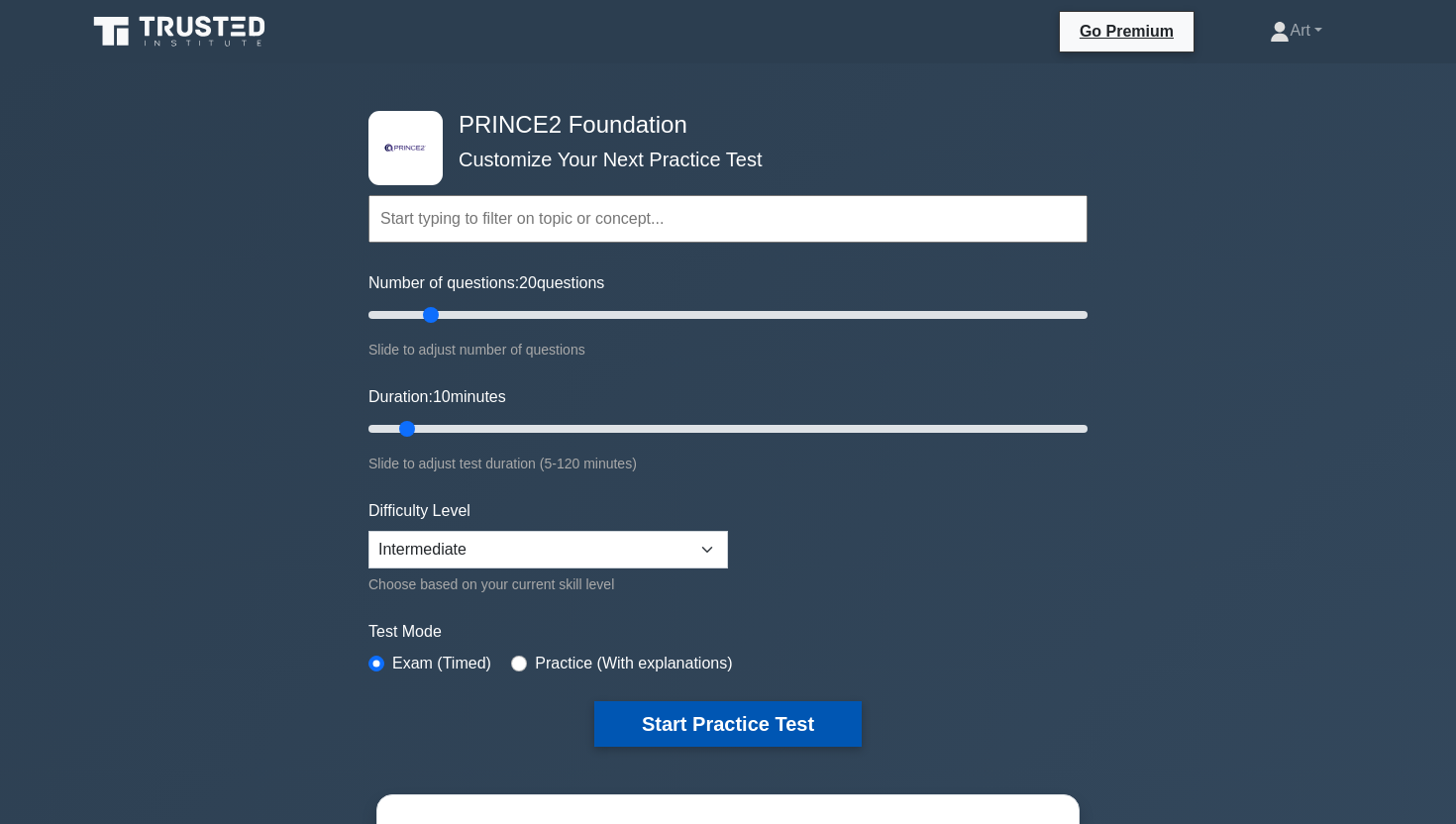 click on "Start Practice Test" at bounding box center [728, 724] 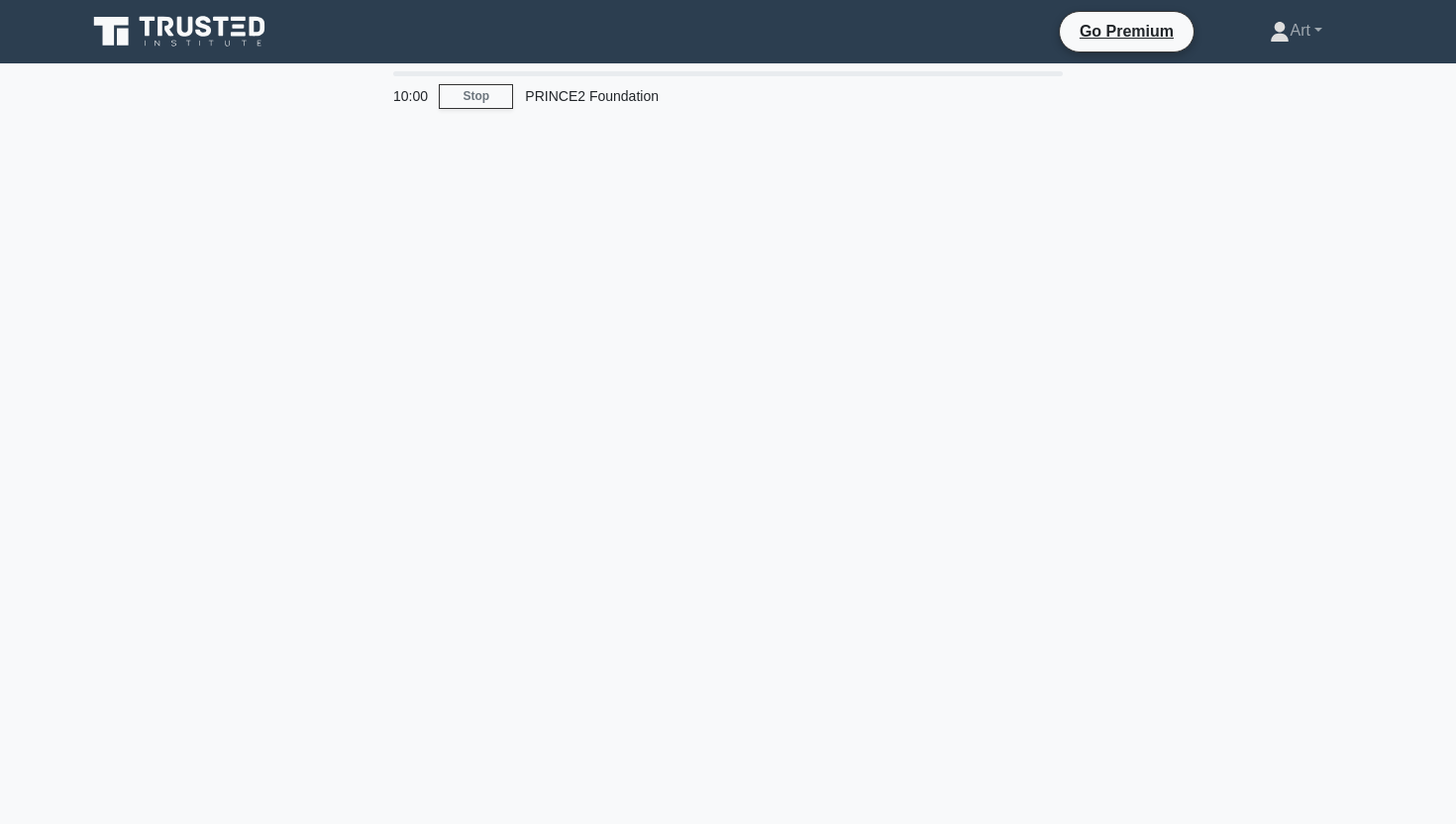 scroll, scrollTop: 0, scrollLeft: 0, axis: both 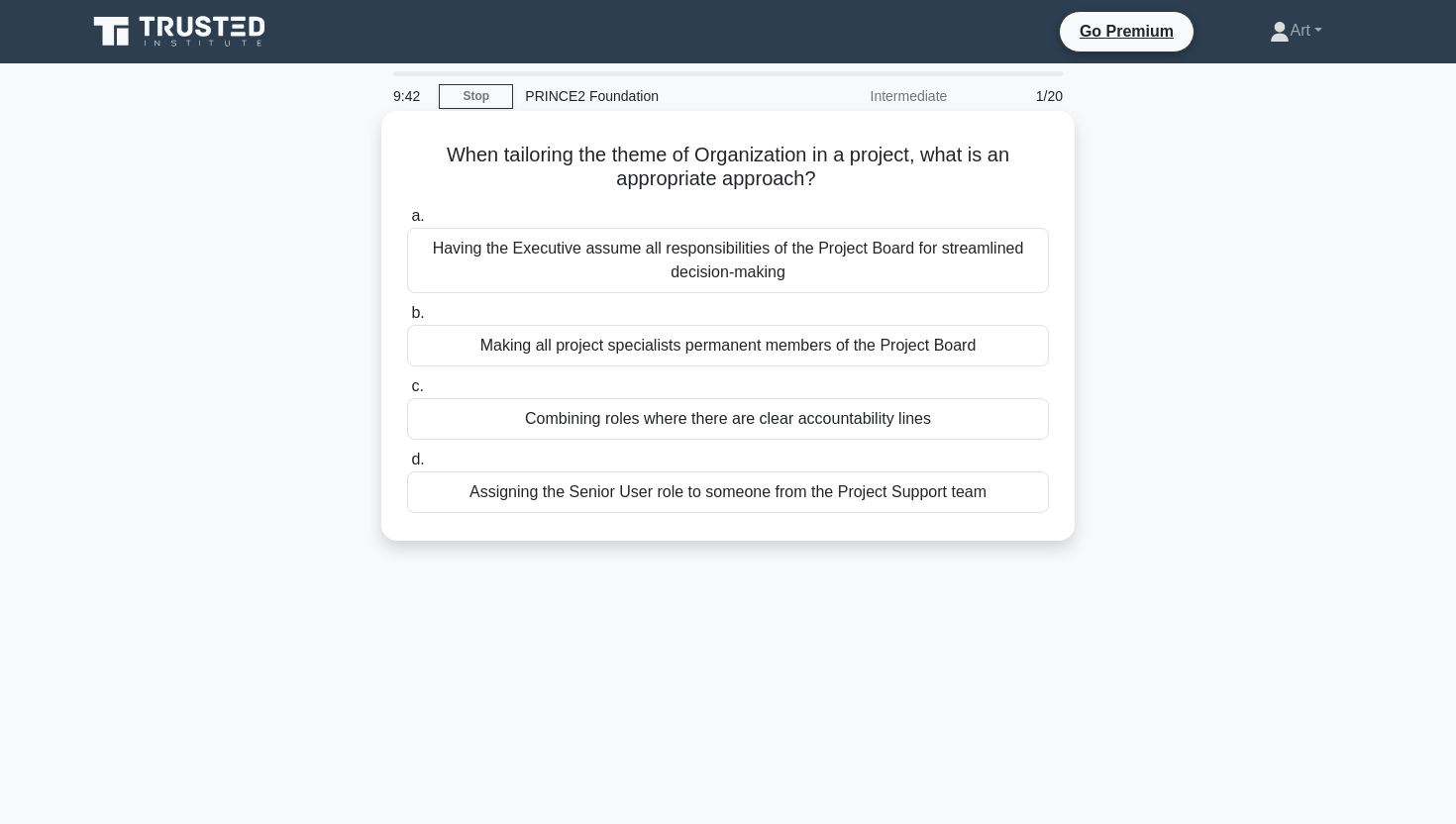click on "Combining roles where there are clear accountability lines" at bounding box center [728, 419] 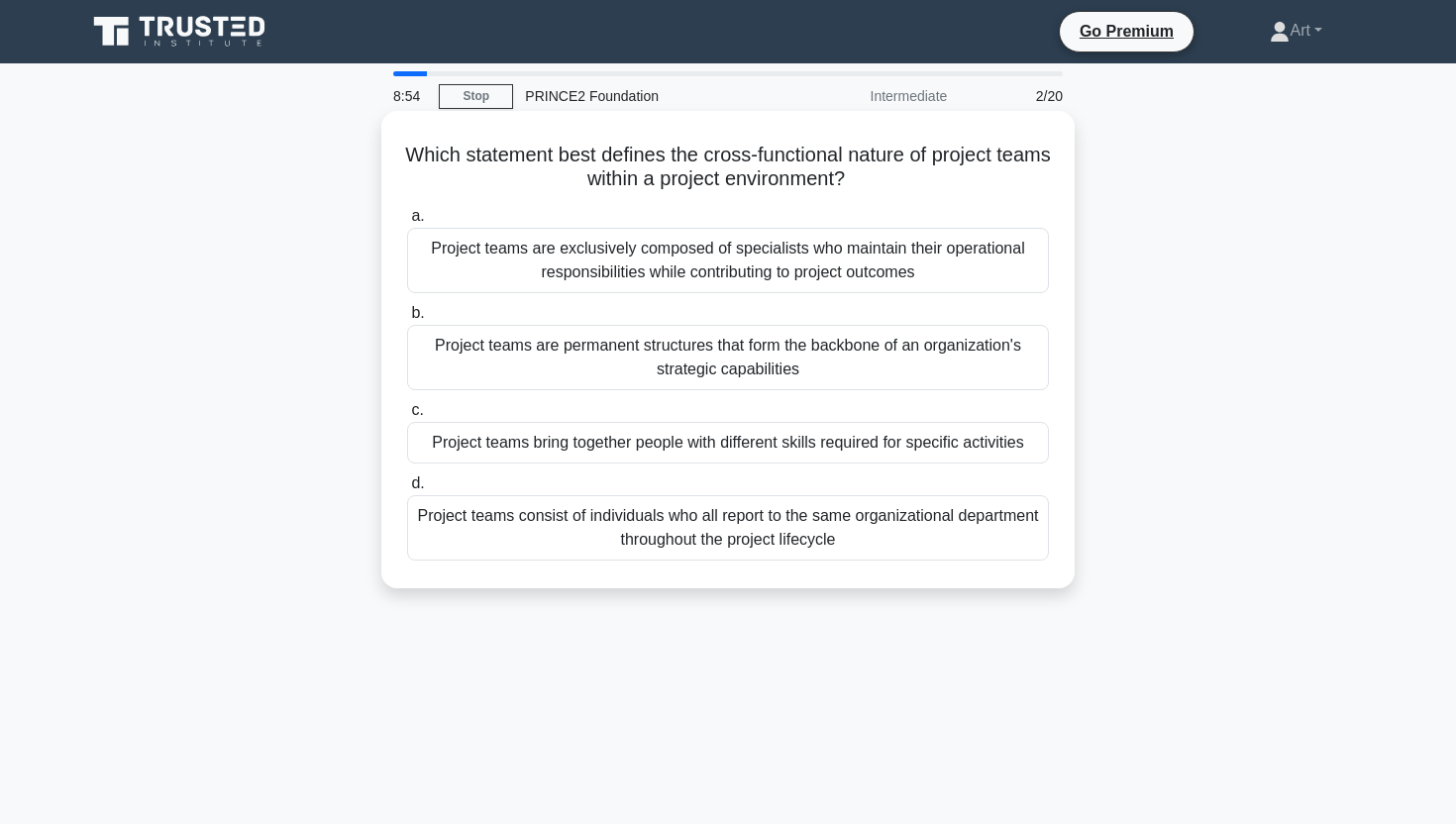 click on "Project teams bring together people with different skills required for specific activities" at bounding box center (728, 443) 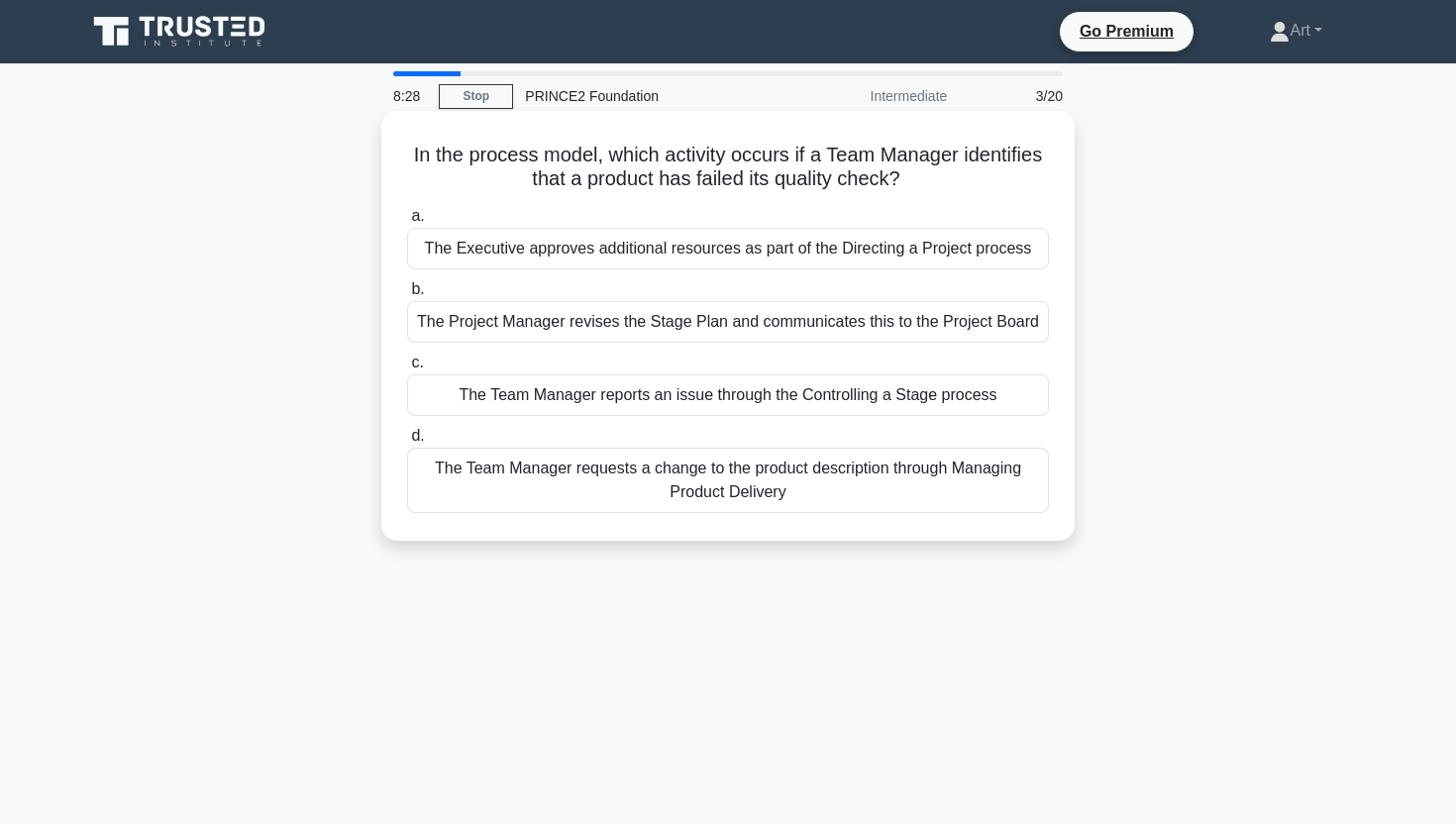 click on "The Team Manager reports an issue through the Controlling a Stage process" at bounding box center [728, 395] 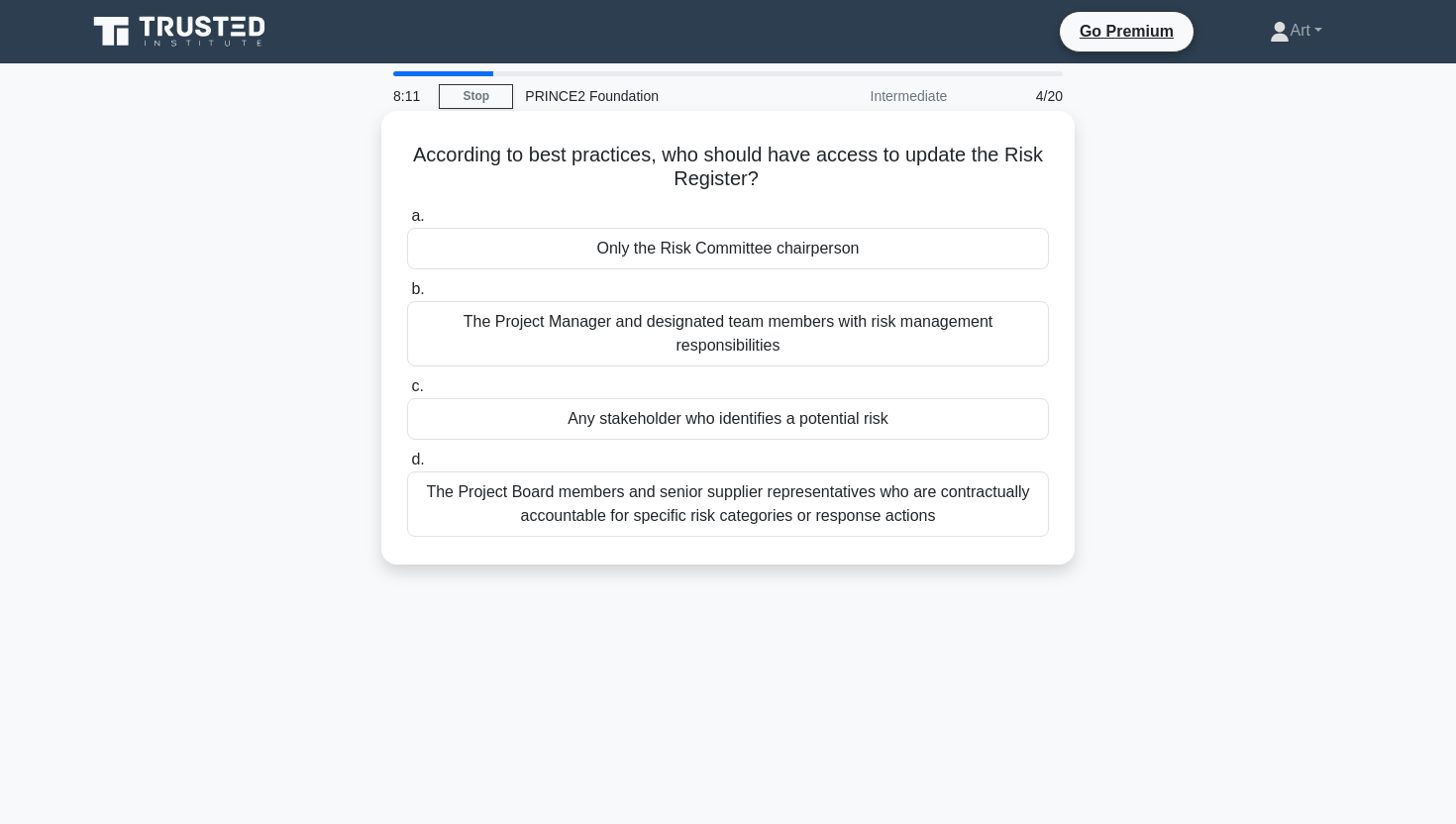 click on "Any stakeholder who identifies a potential risk" at bounding box center [728, 419] 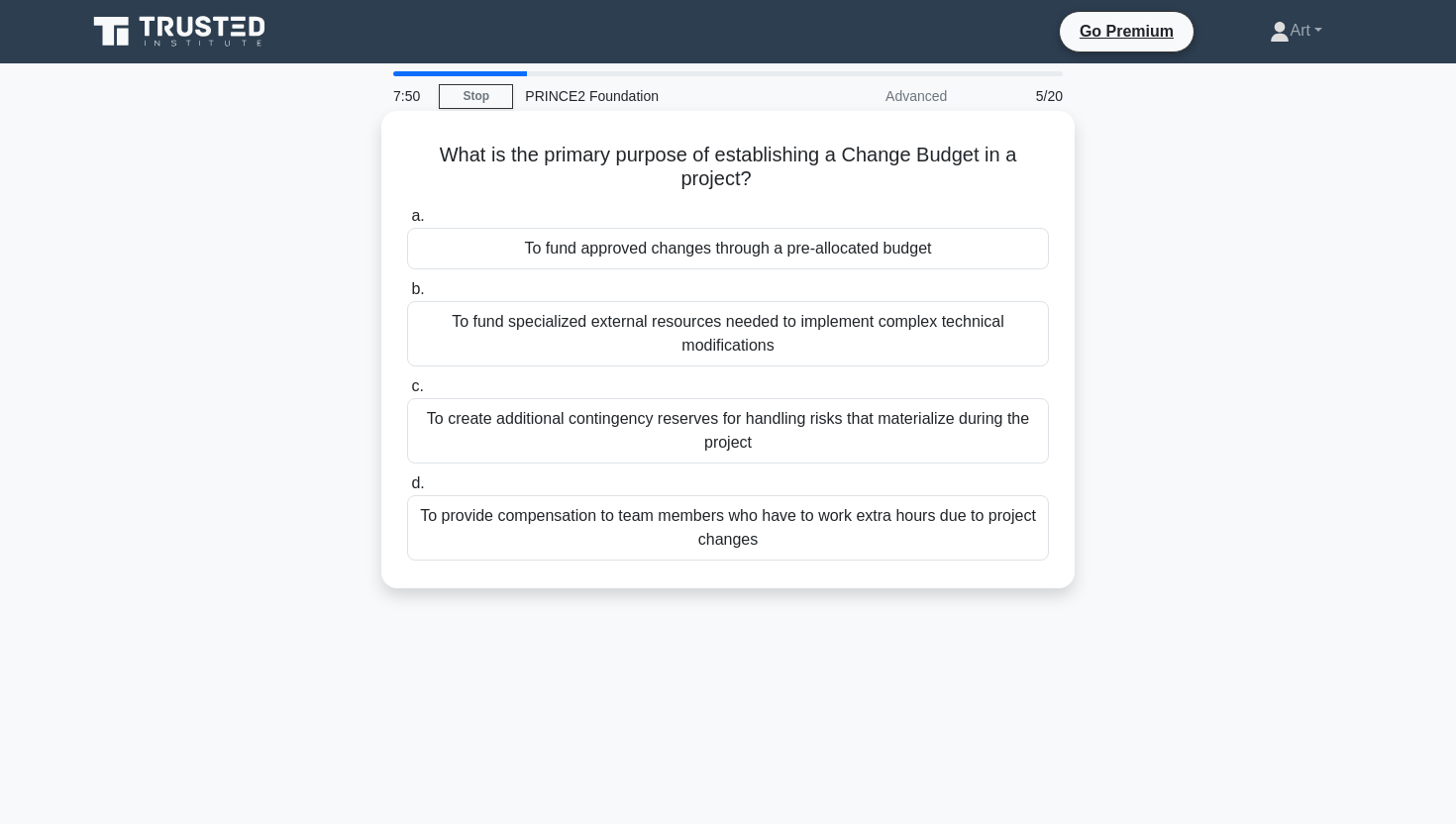click on "To fund approved changes through a pre-allocated budget" at bounding box center [728, 249] 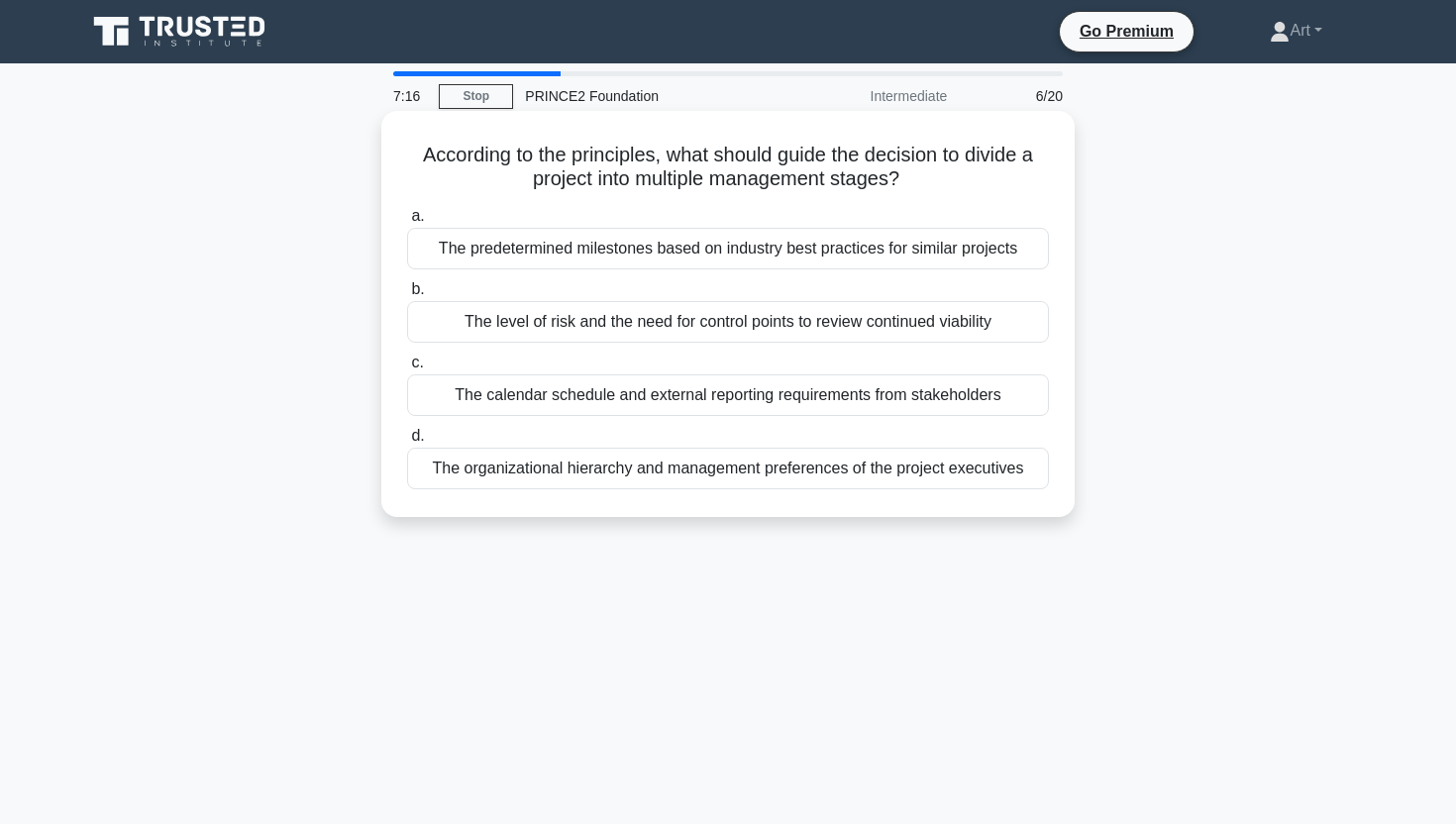 click on "The organizational hierarchy and management preferences of the project executives" at bounding box center (728, 468) 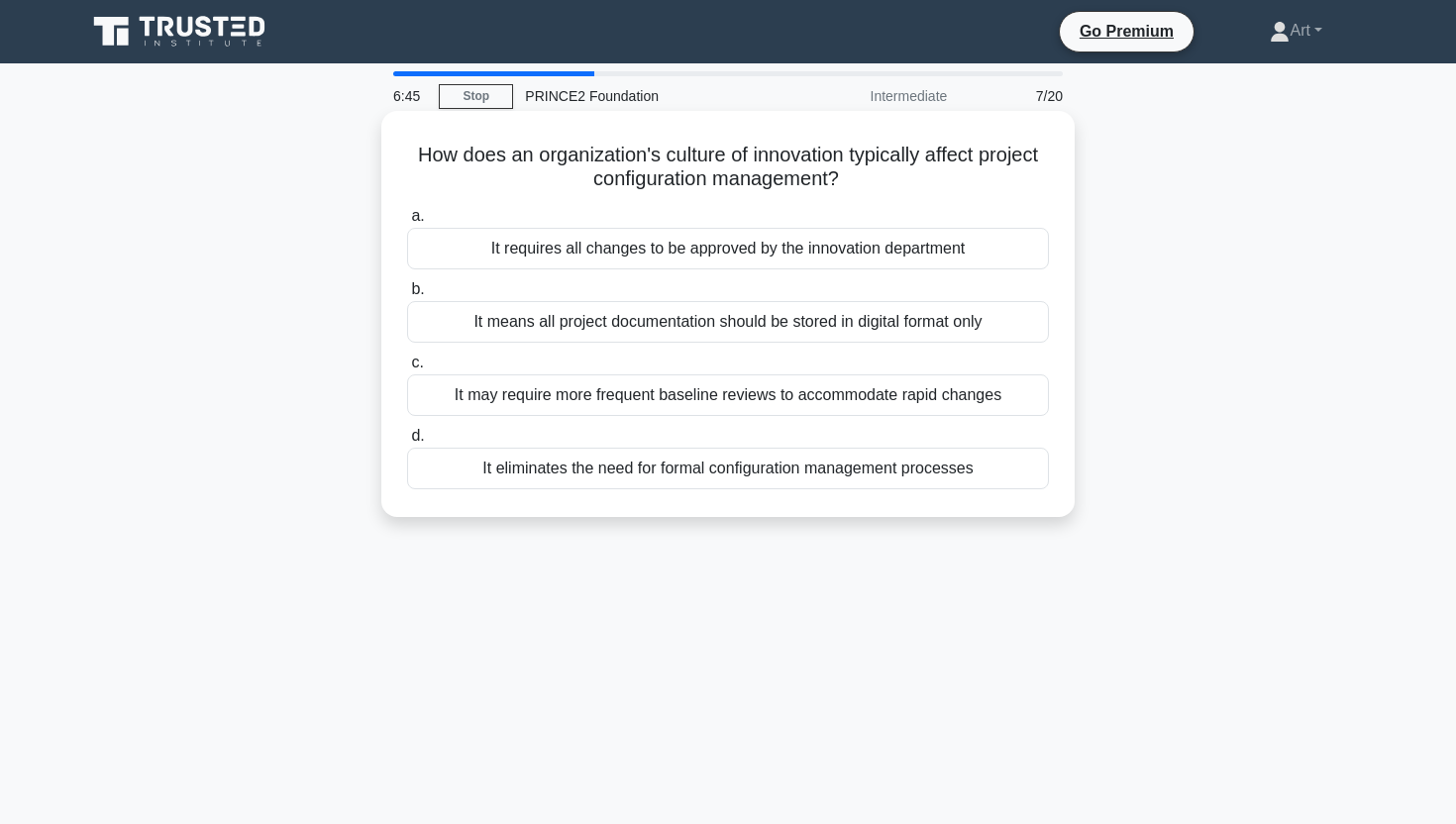 click on "It may require more frequent baseline reviews to accommodate rapid changes" at bounding box center [728, 395] 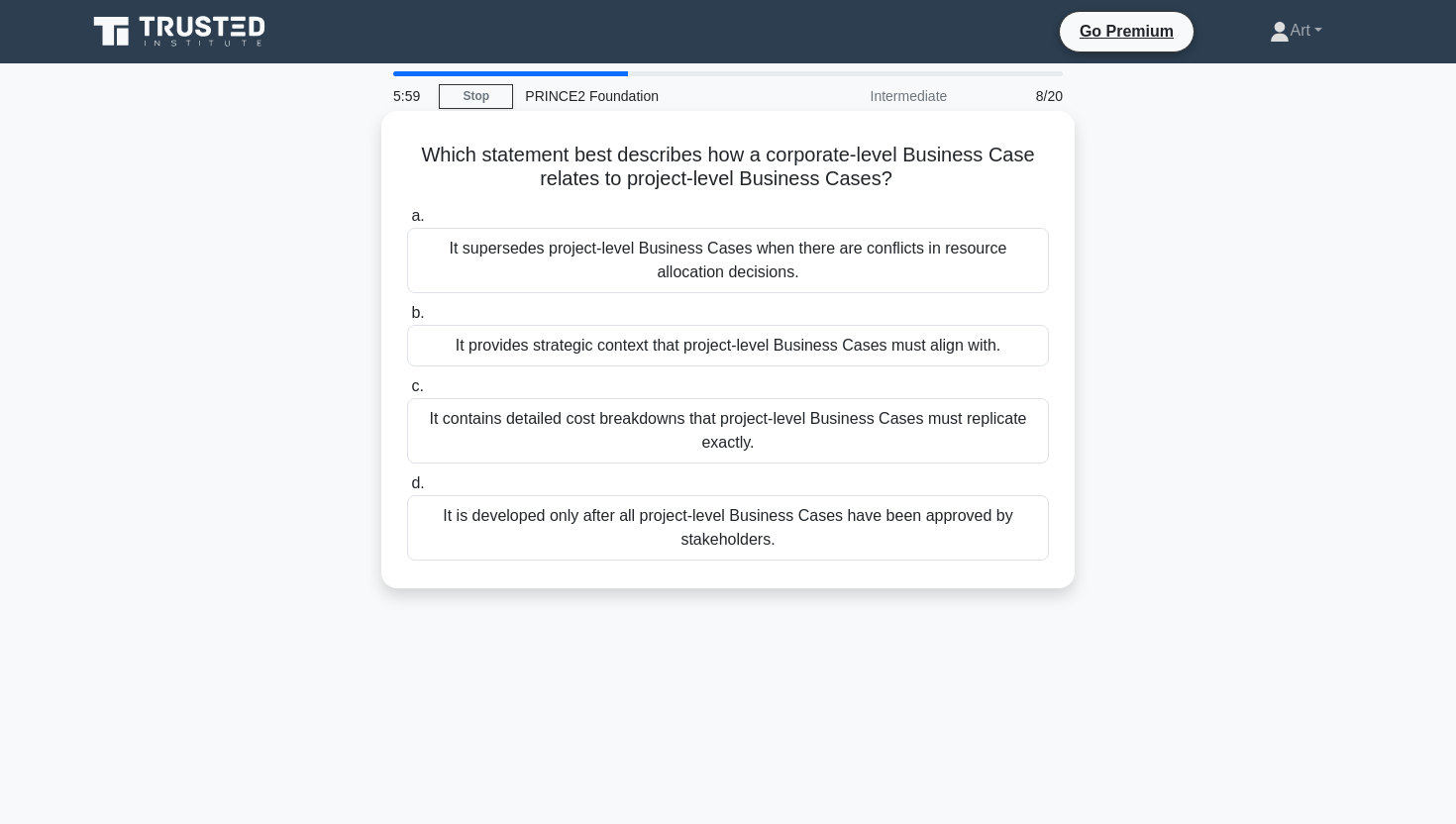 click on "It provides strategic context that project-level Business Cases must align with." at bounding box center [728, 346] 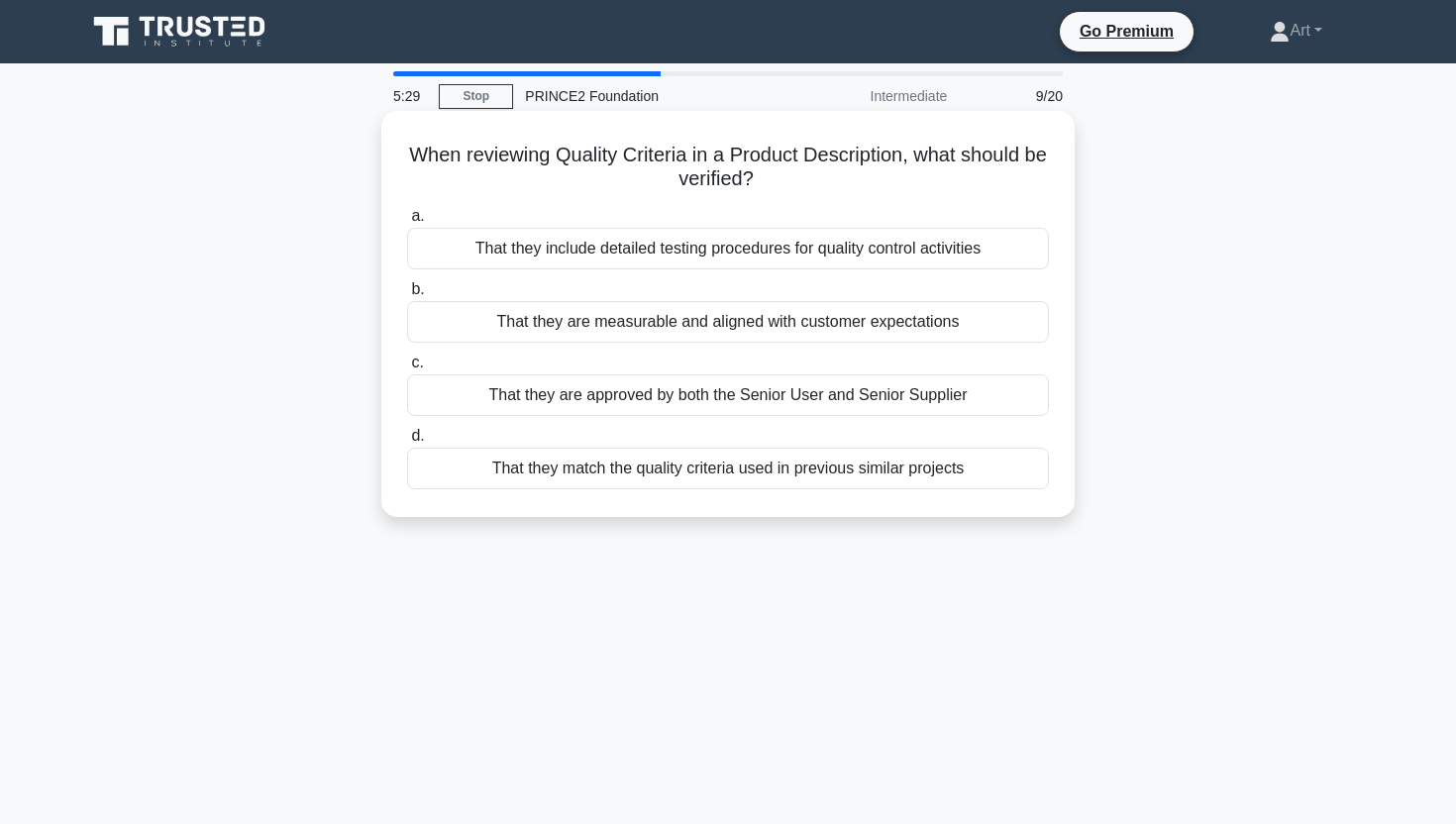 click on "That they are measurable and aligned with customer expectations" at bounding box center [728, 322] 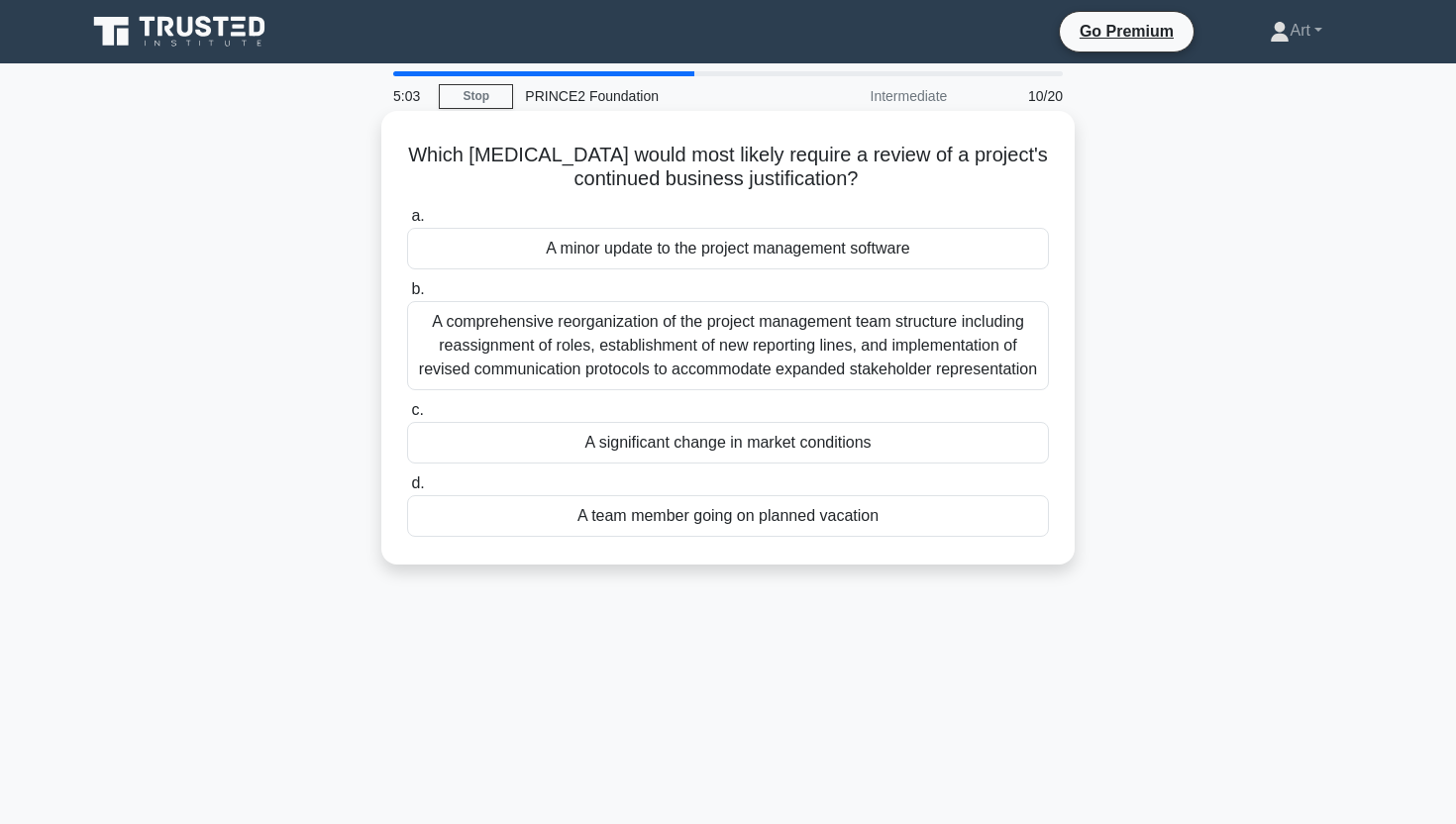 click on "A comprehensive reorganization of the project management team structure including reassignment of roles, establishment of new reporting lines, and implementation of revised communication protocols to accommodate expanded stakeholder representation" at bounding box center [728, 346] 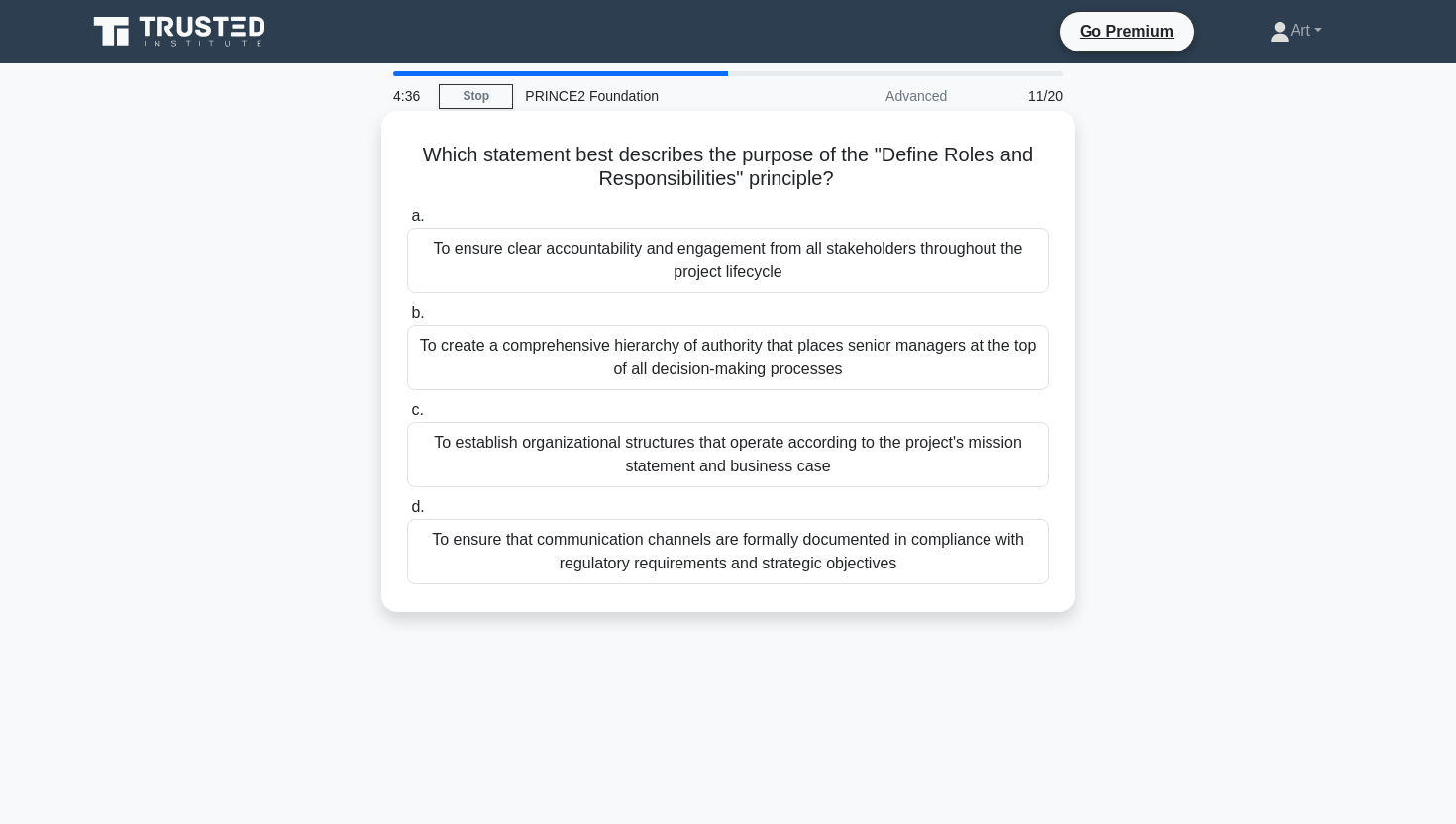 click on "To ensure clear accountability and engagement from all stakeholders throughout the project lifecycle" at bounding box center (728, 260) 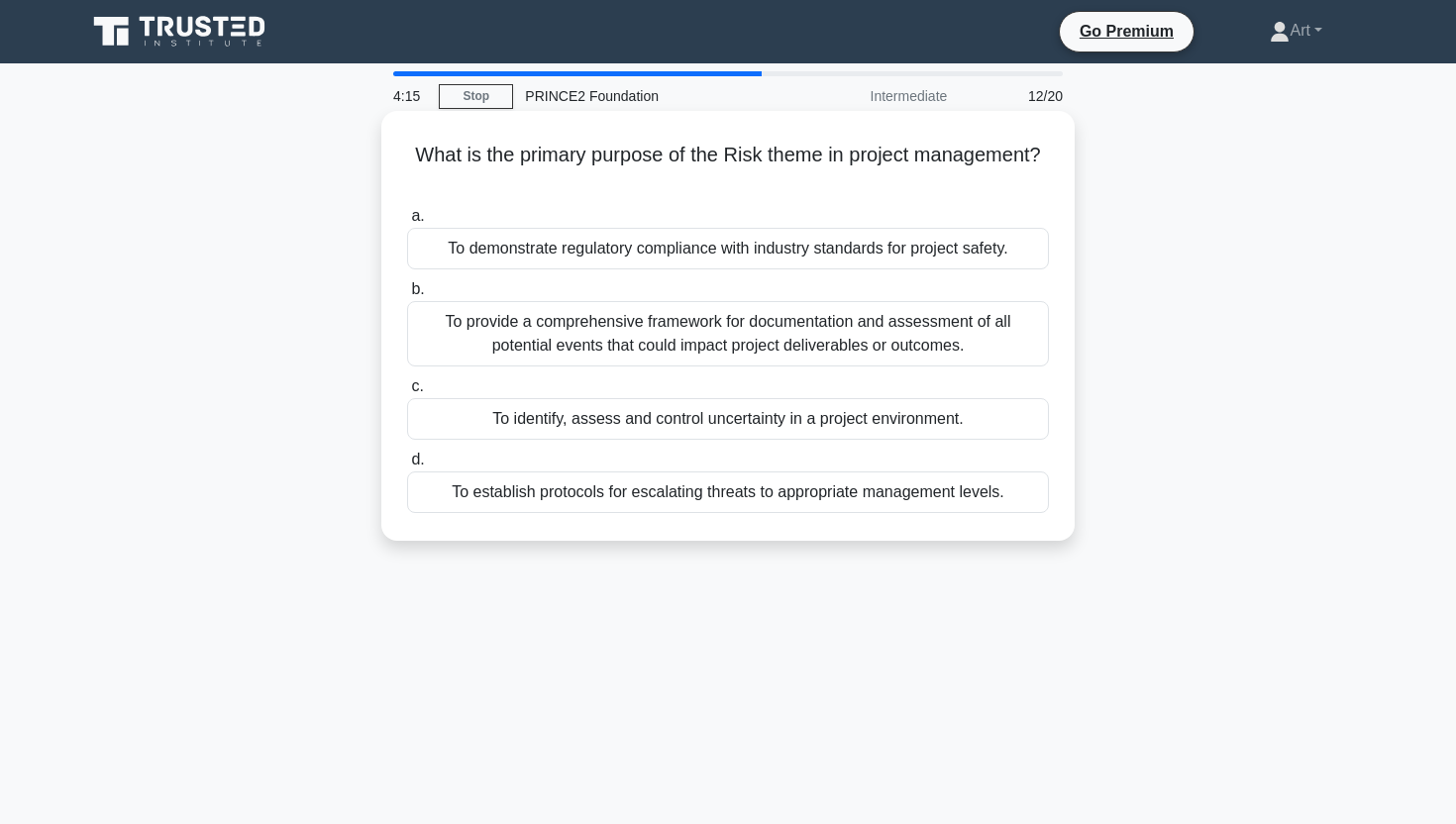click on "To provide a comprehensive framework for documentation and assessment of all potential events that could impact project deliverables or outcomes." at bounding box center [728, 334] 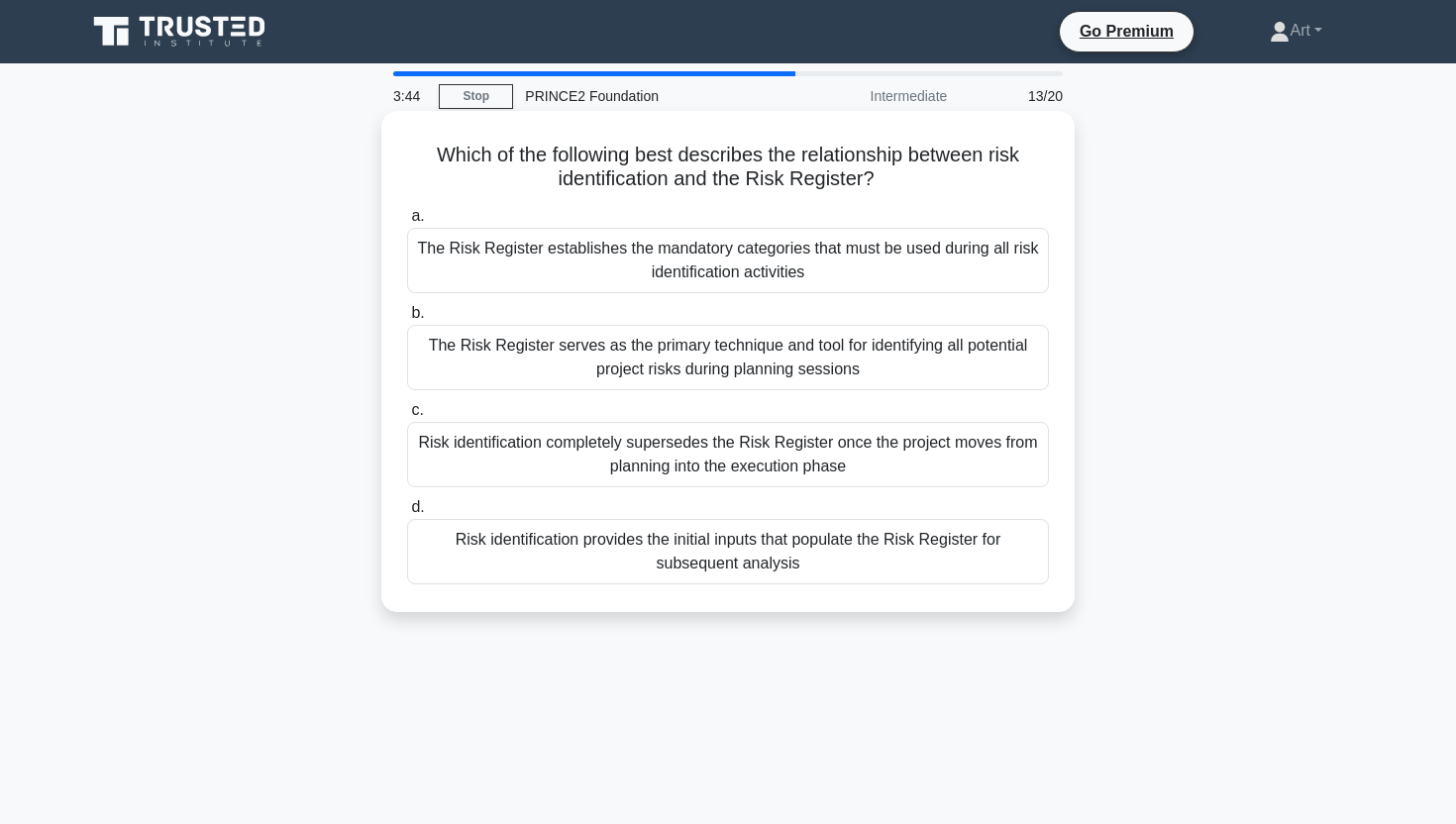 click on "The Risk Register establishes the mandatory categories that must be used during all risk identification activities" at bounding box center [728, 260] 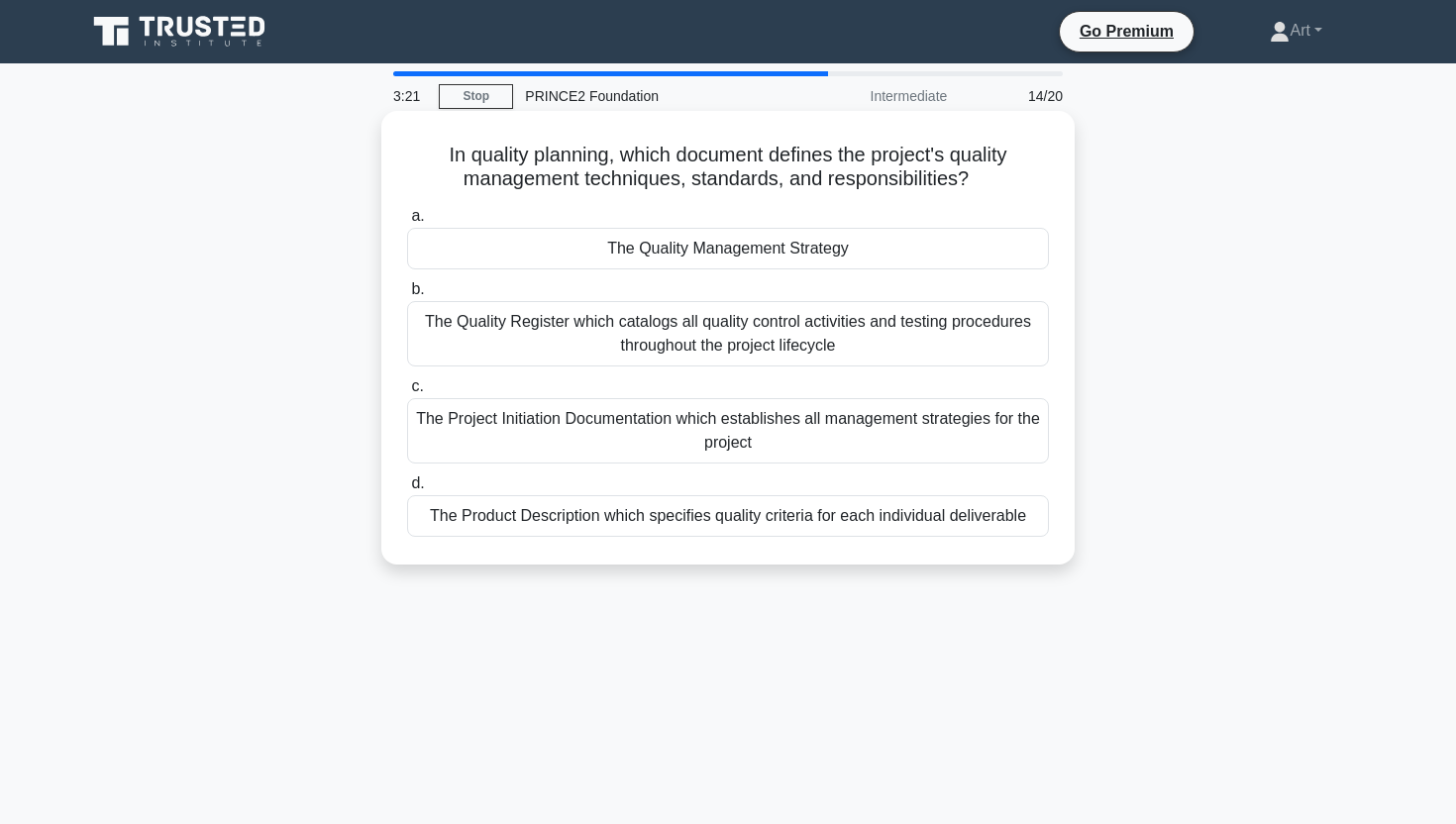 click on "The Quality Management Strategy" at bounding box center (728, 249) 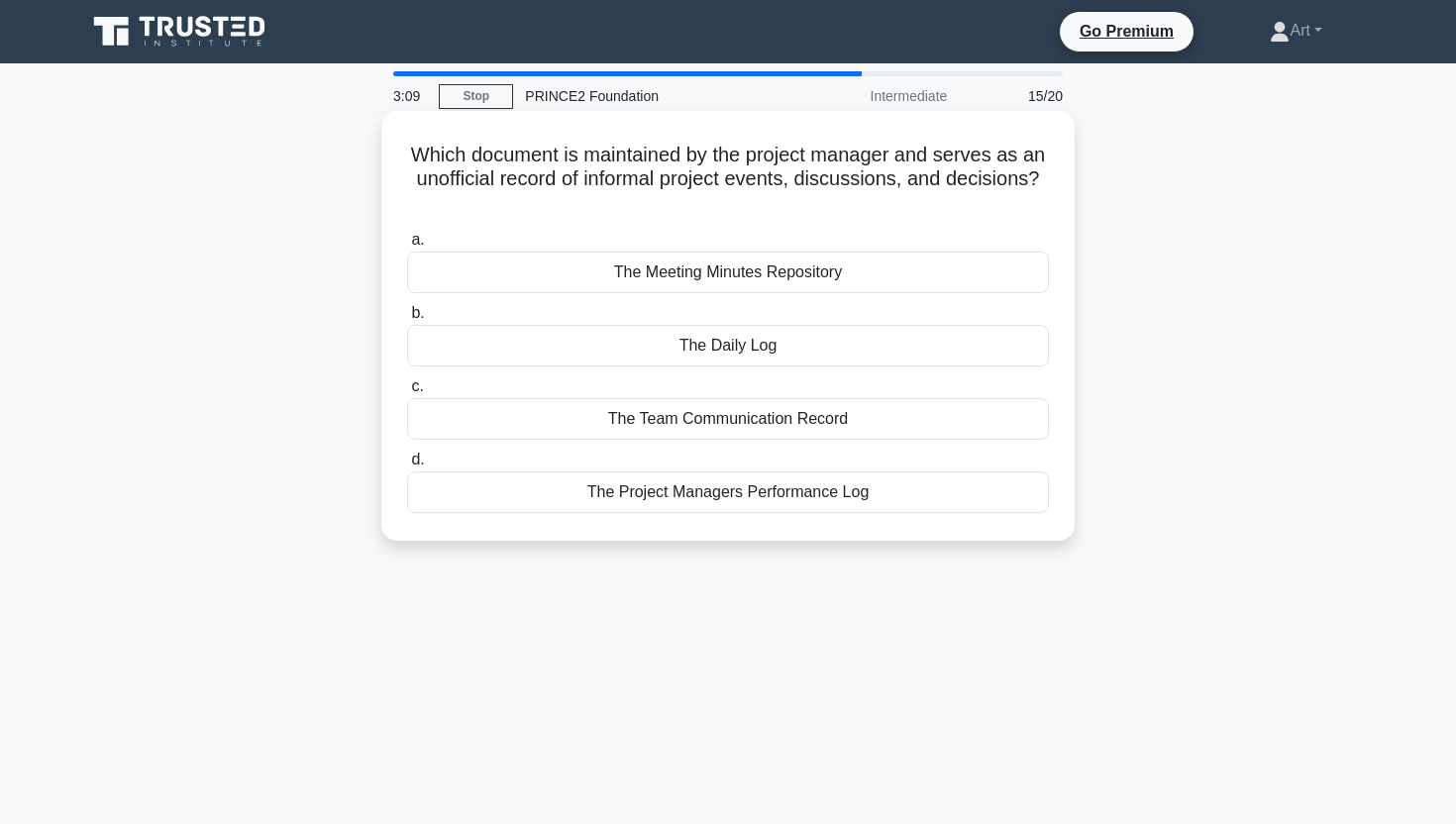 click on "The Daily Log" at bounding box center [728, 346] 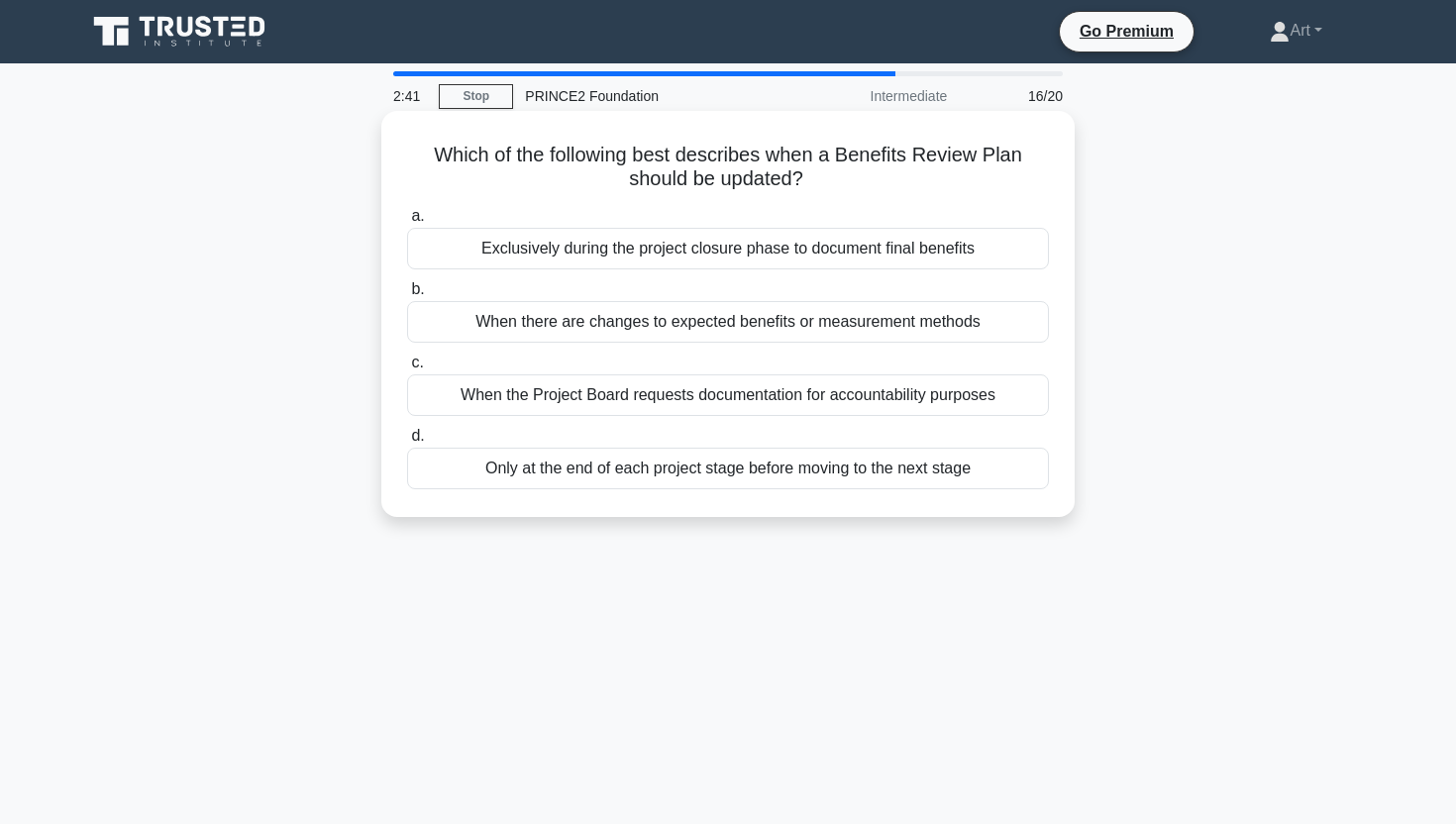 click on "Only at the end of each project stage before moving to the next stage" at bounding box center [728, 468] 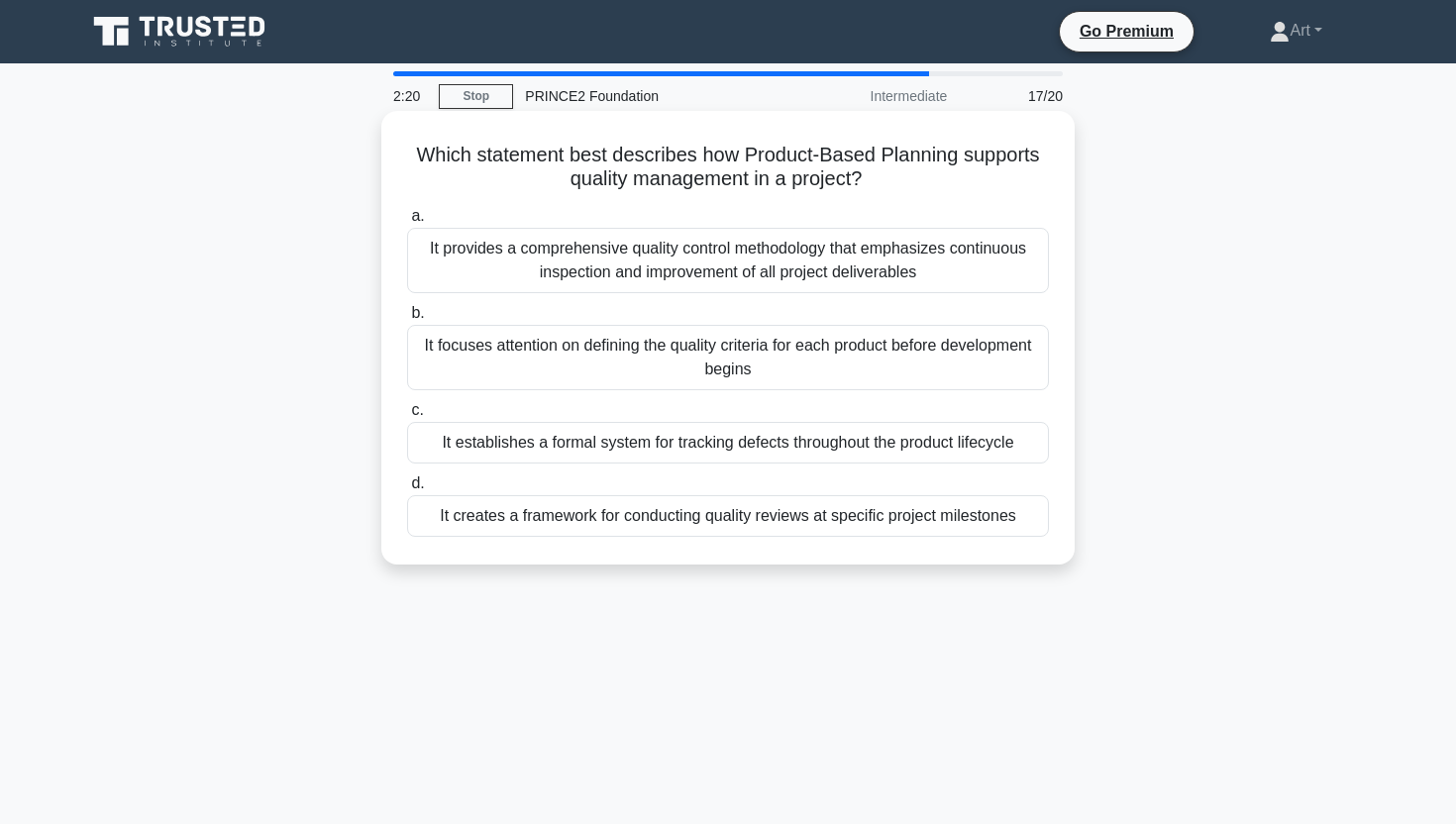 click on "It focuses attention on defining the quality criteria for each product before development begins" at bounding box center (728, 358) 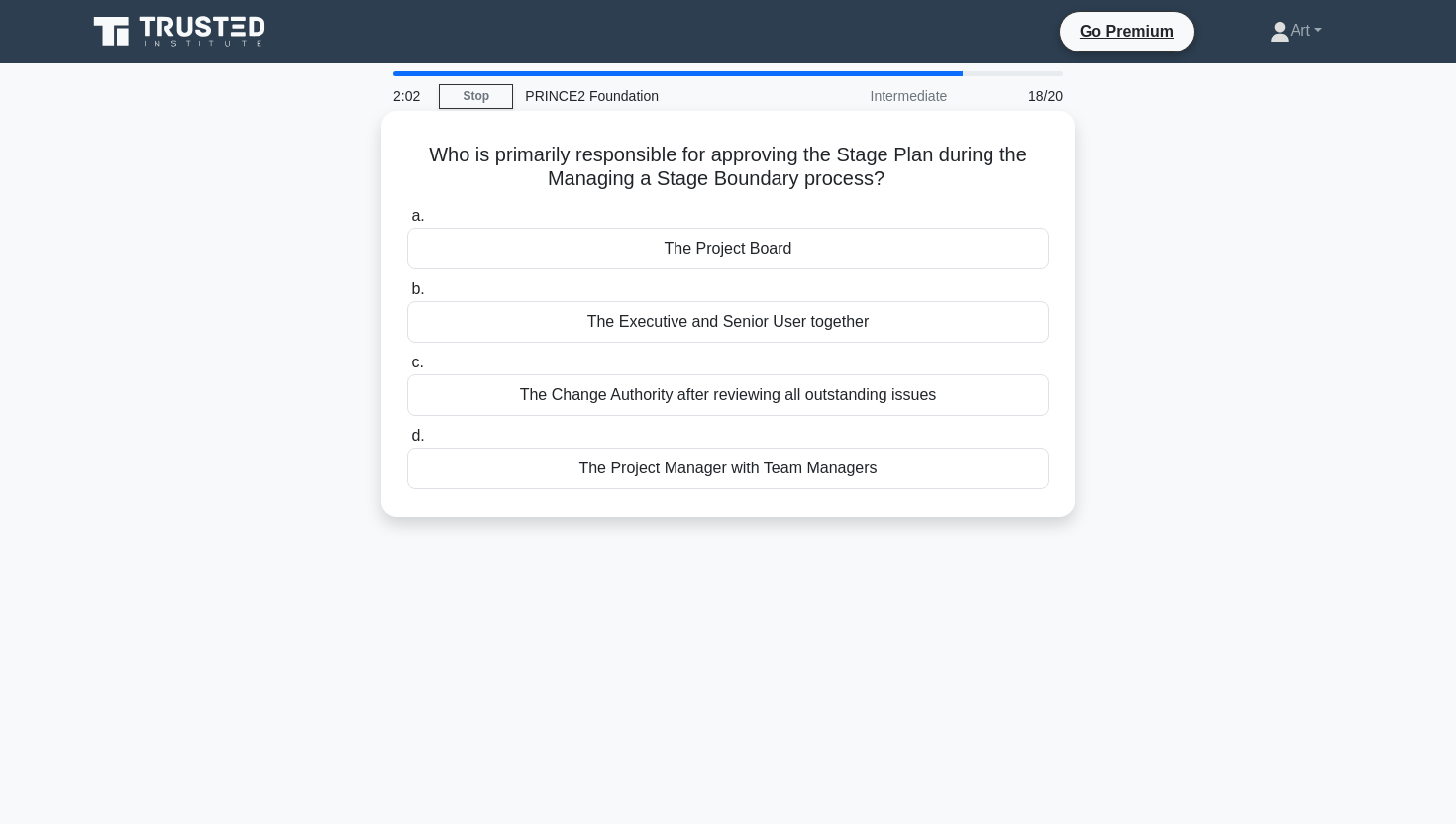 click on "The Project Manager with Team Managers" at bounding box center [728, 468] 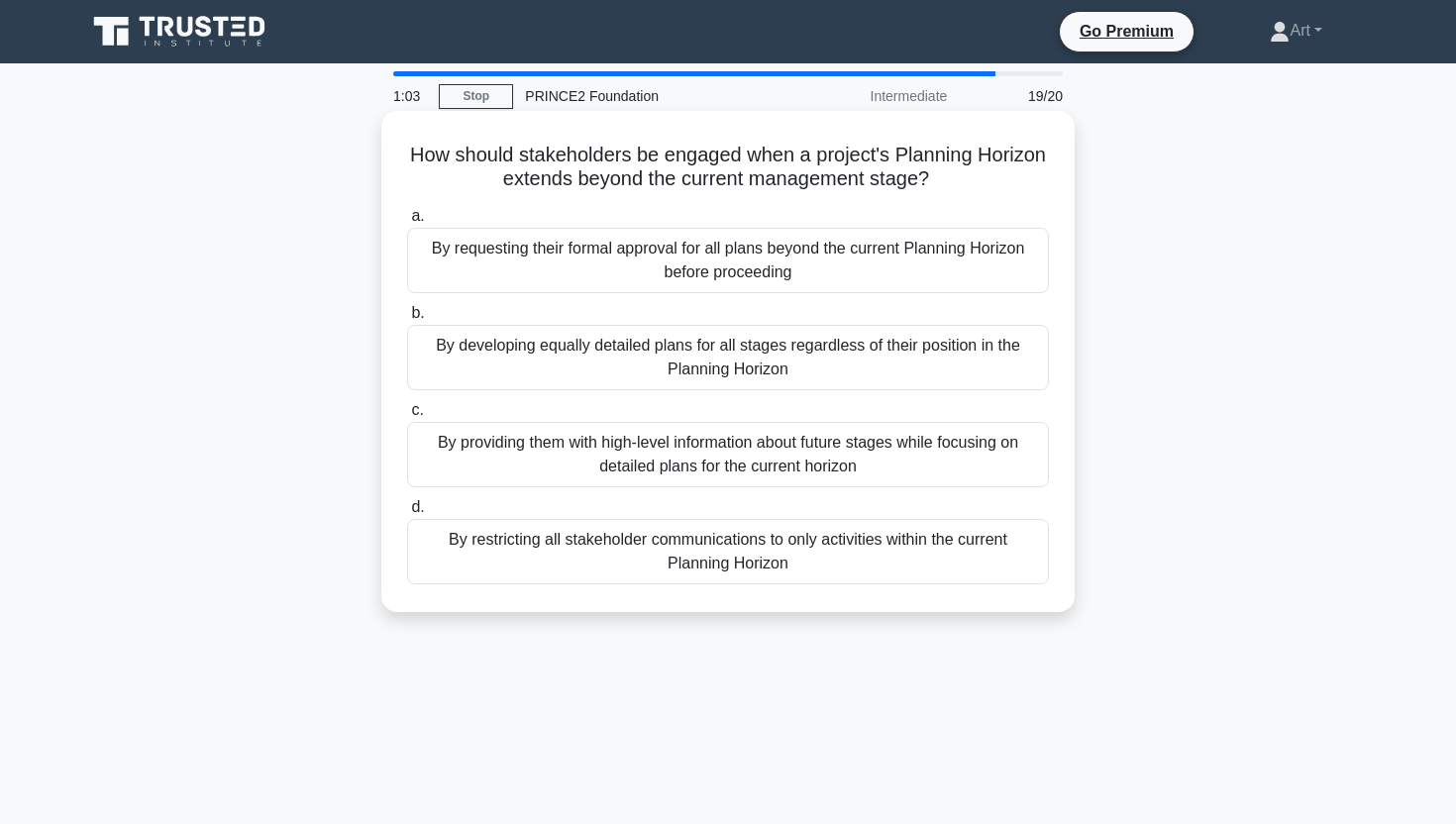 click on "By requesting their formal approval for all plans beyond the current Planning Horizon before proceeding" at bounding box center (728, 260) 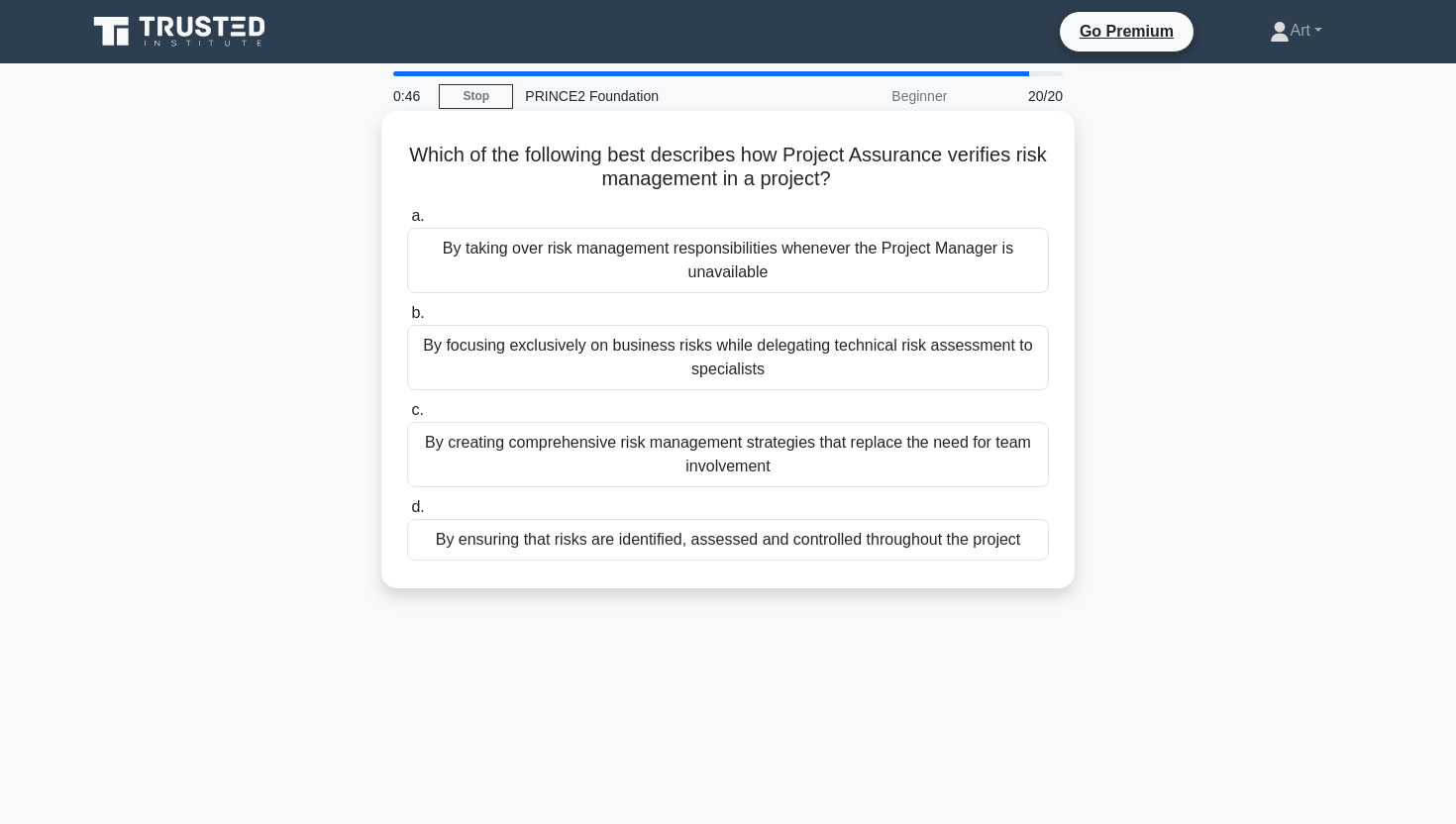 click on "By ensuring that risks are identified, assessed and controlled throughout the project" at bounding box center (728, 540) 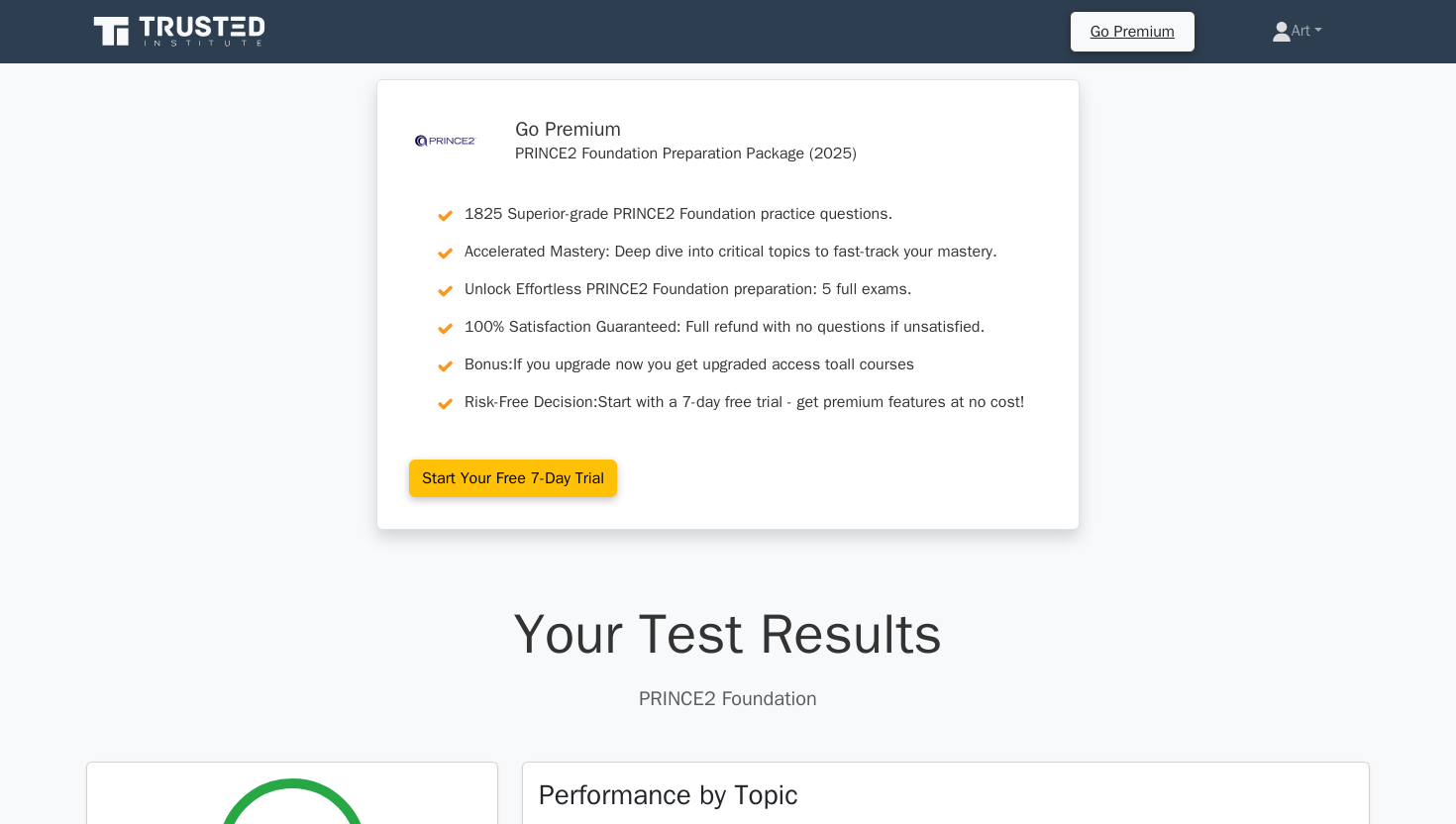 scroll, scrollTop: 0, scrollLeft: 0, axis: both 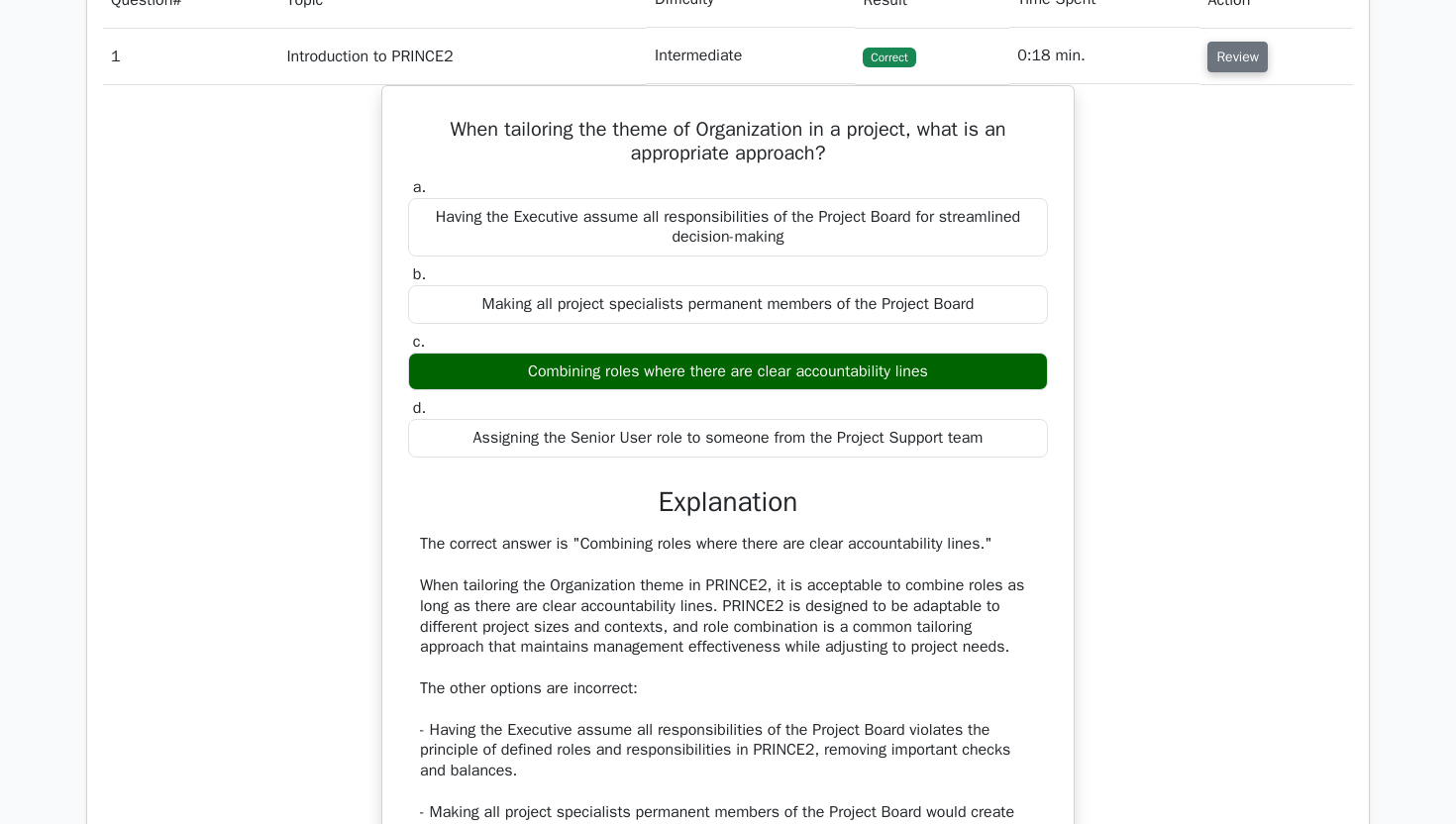 click on "Review" at bounding box center [1237, 56] 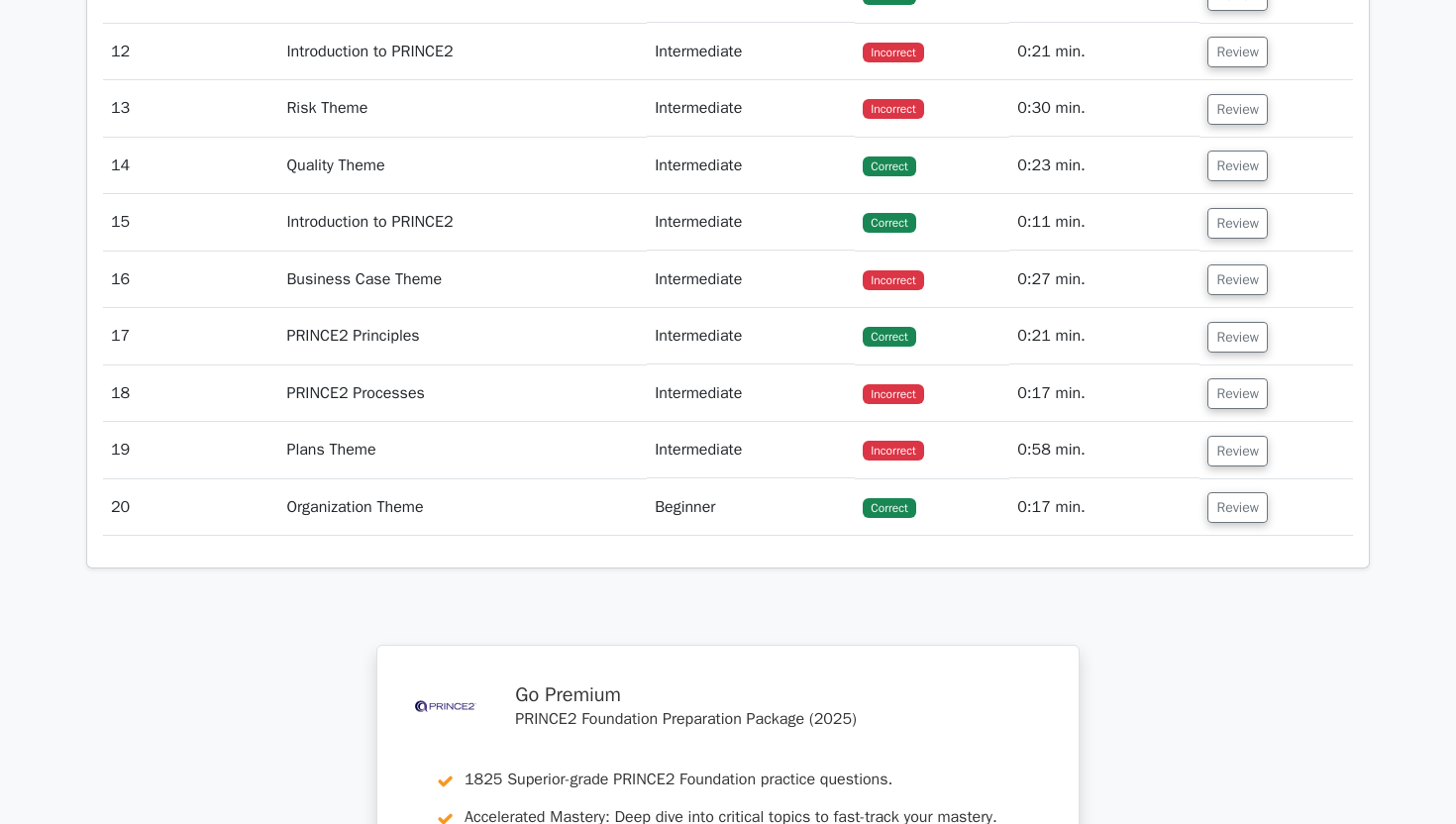 scroll, scrollTop: 2356, scrollLeft: 0, axis: vertical 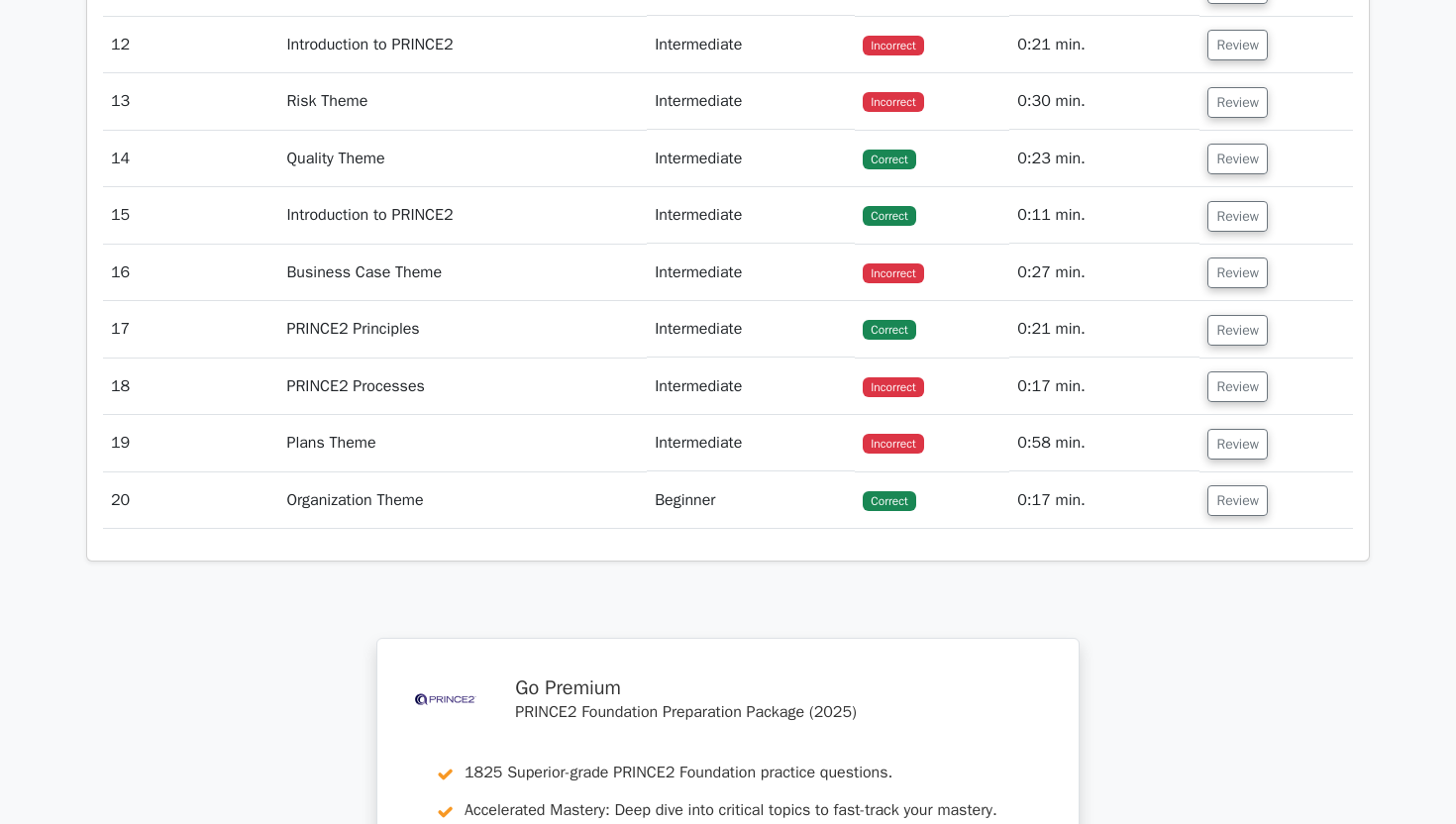 click on "0:58 min." at bounding box center [1104, 443] 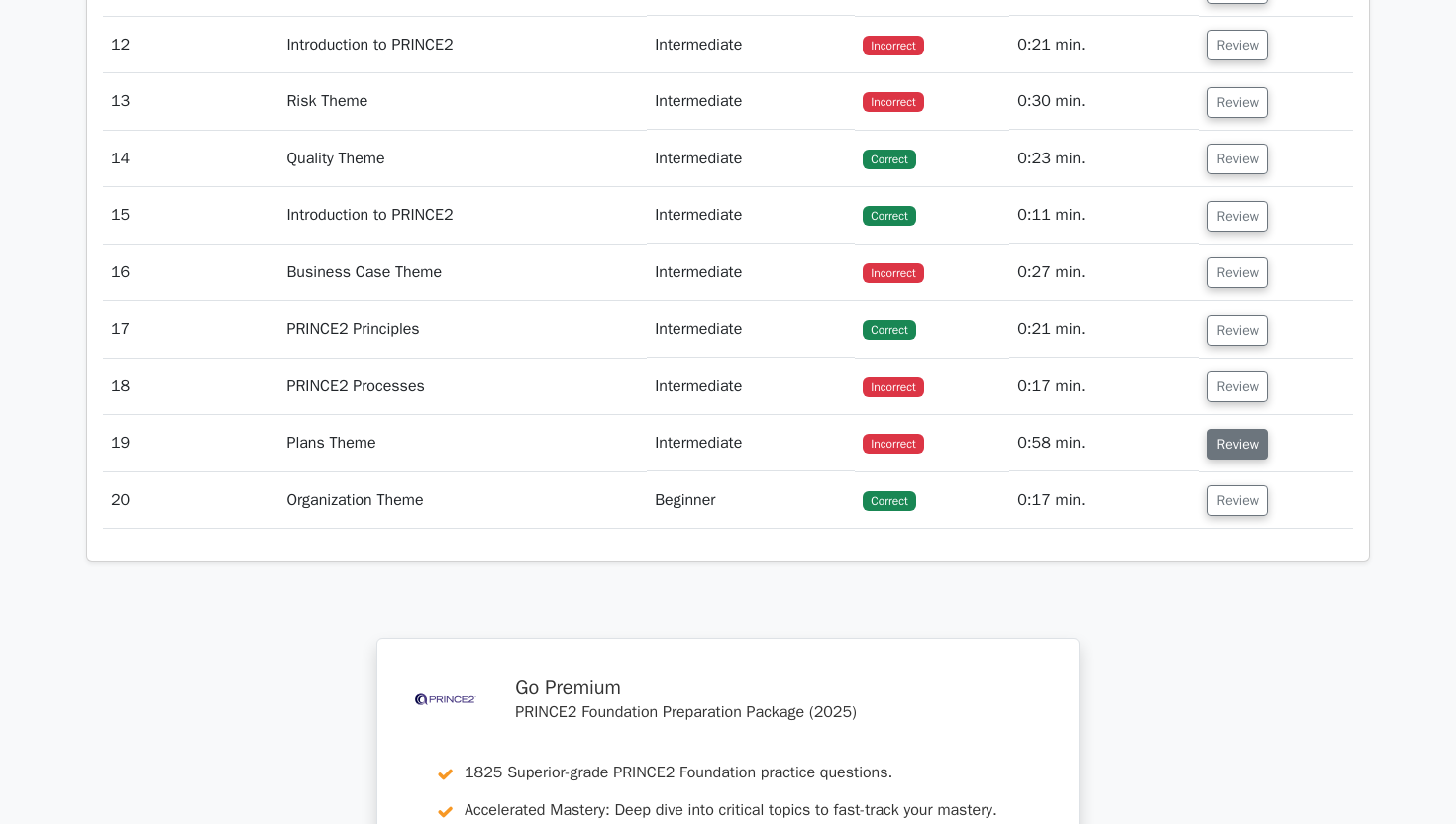 click on "Review" at bounding box center (1237, 444) 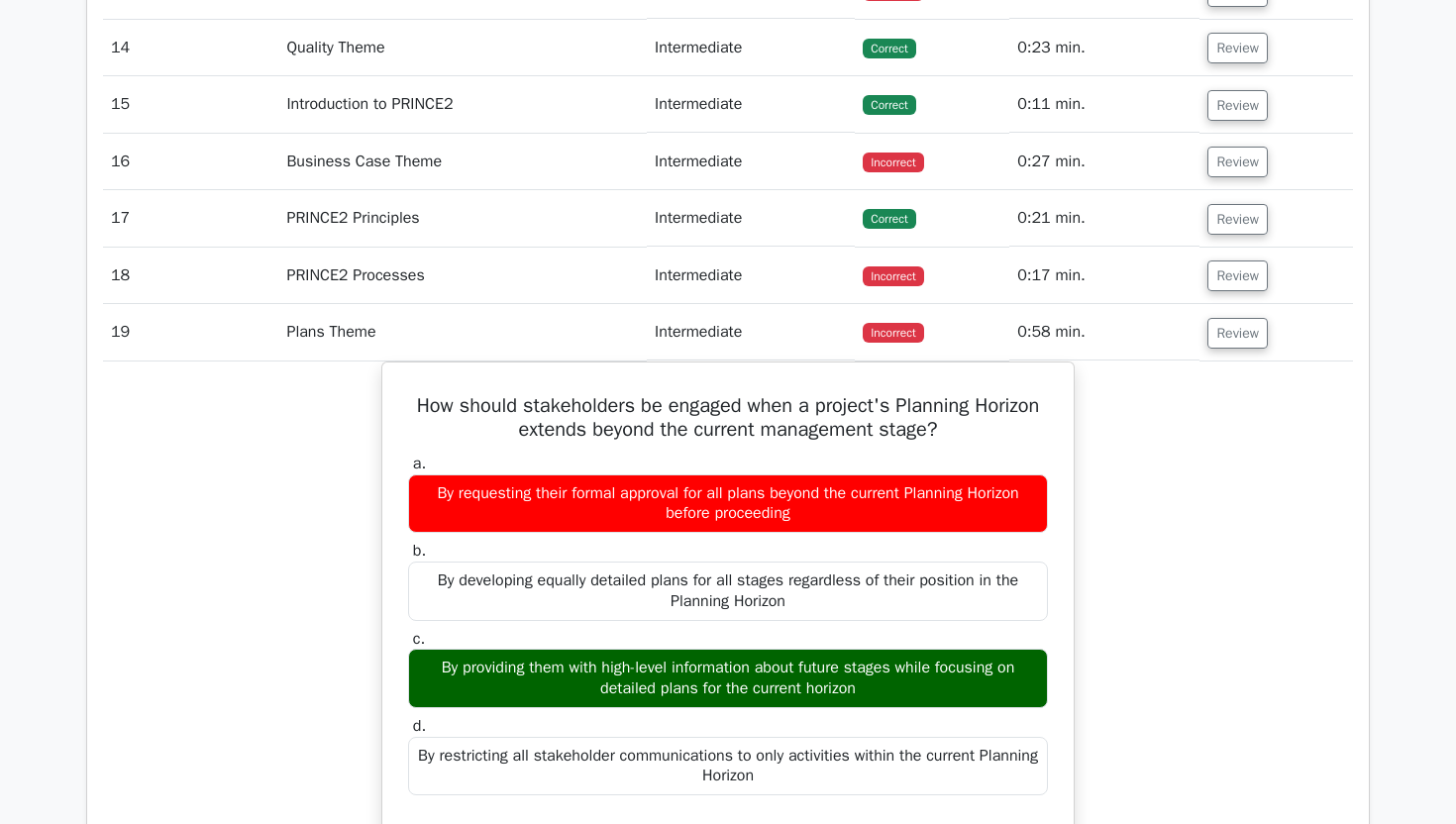 scroll, scrollTop: 2483, scrollLeft: 0, axis: vertical 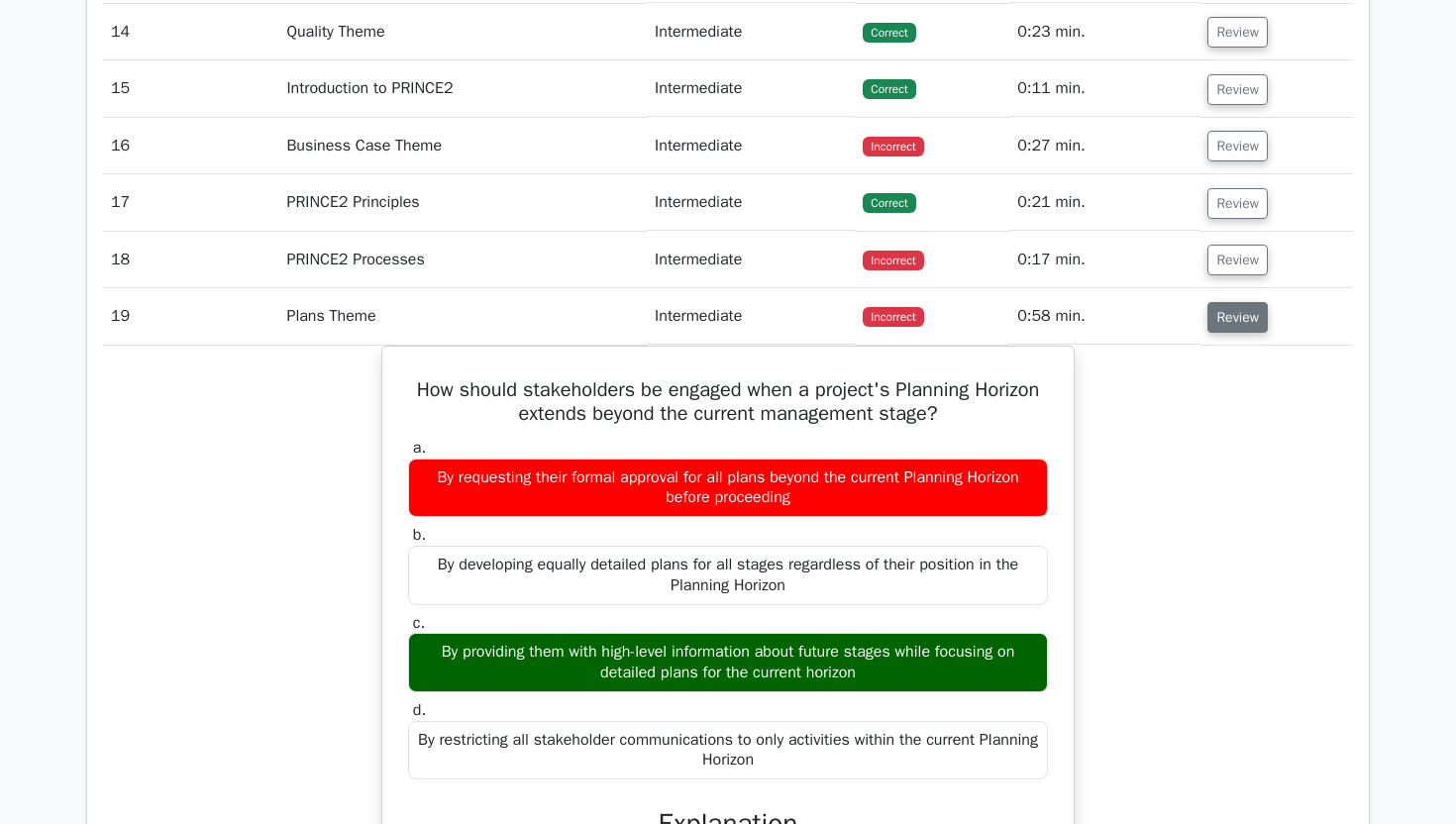 click on "Review" at bounding box center (1237, 317) 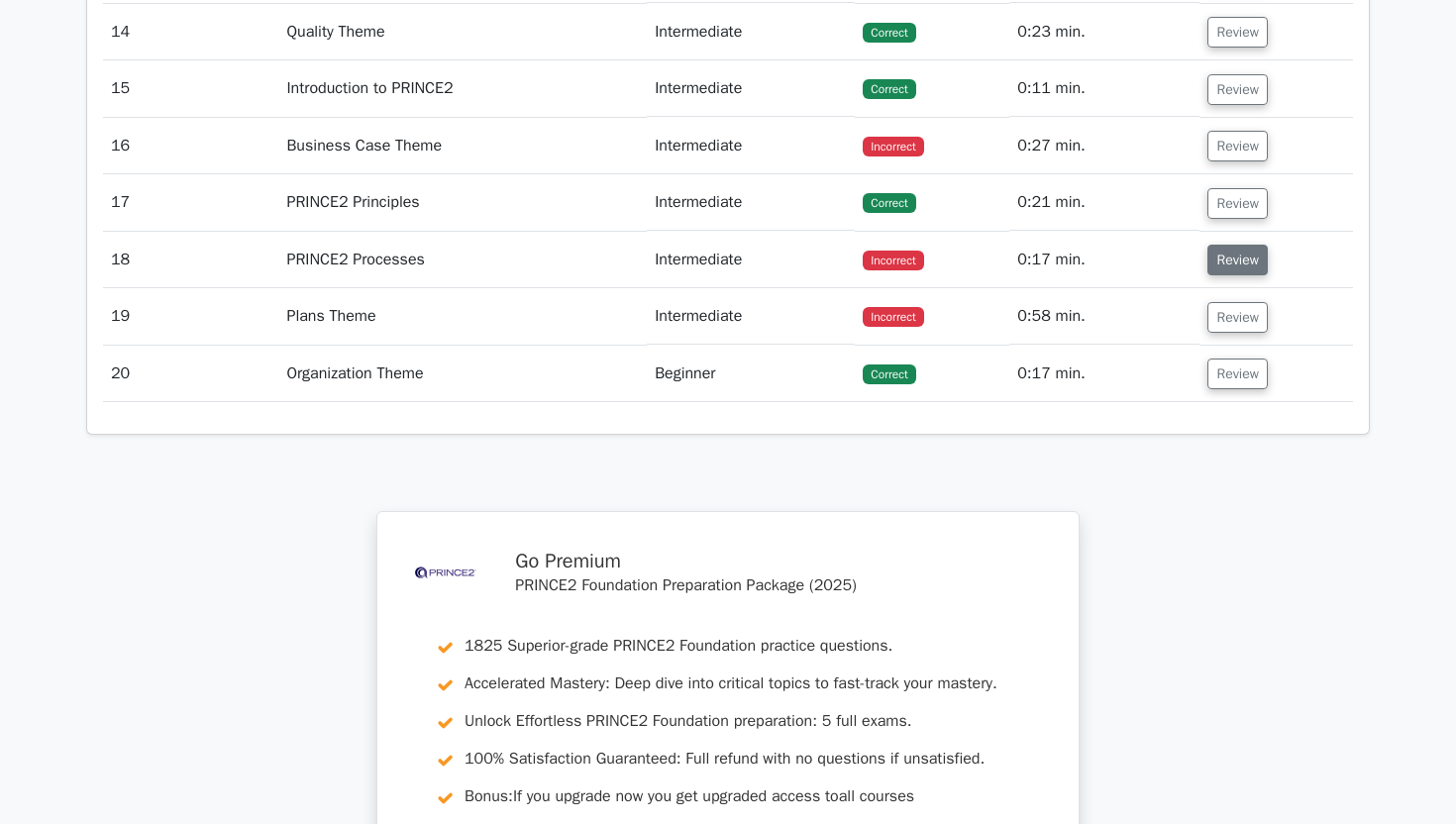 click on "Review" at bounding box center [1237, 259] 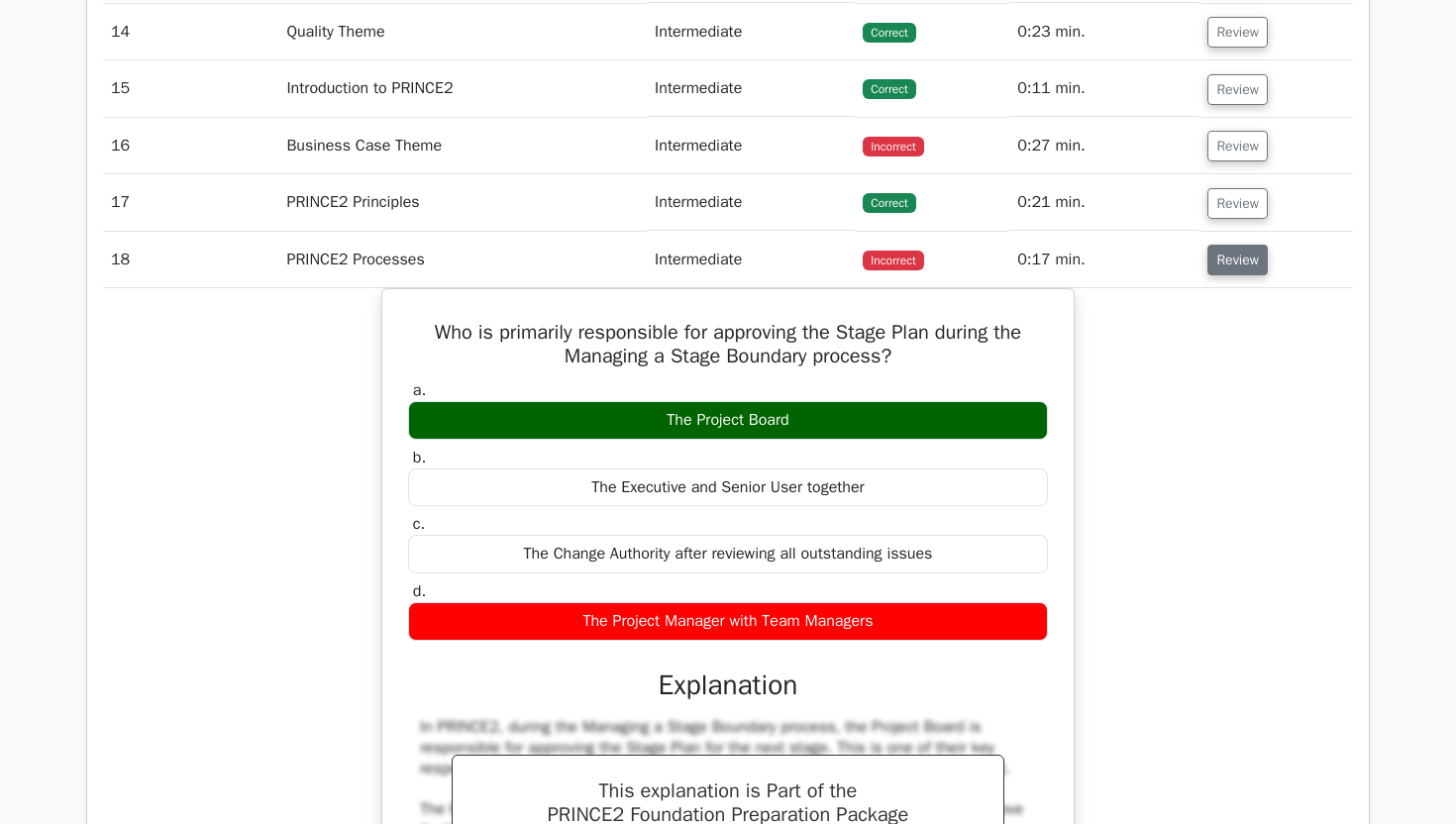 click on "Review" at bounding box center (1237, 259) 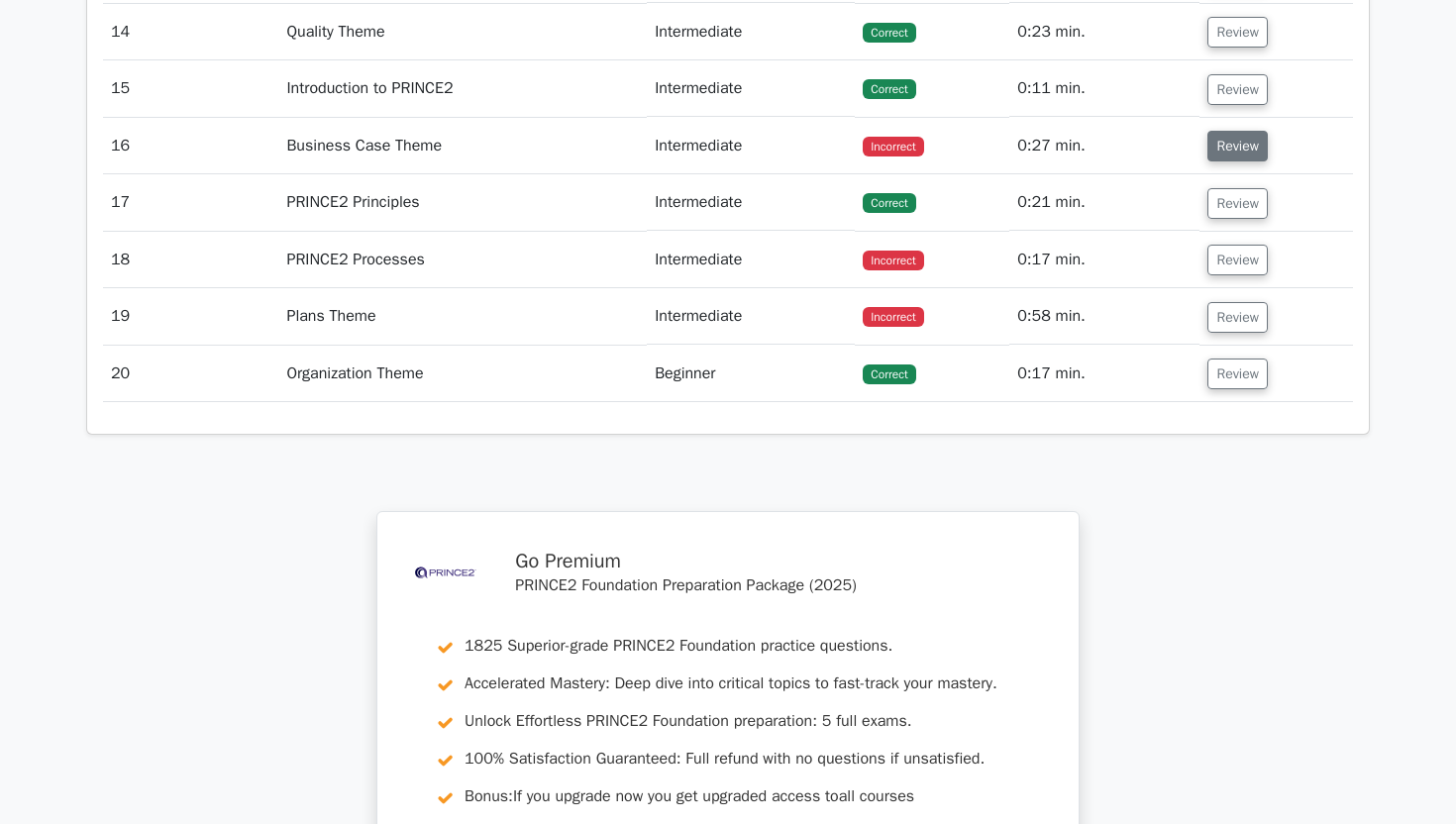 click on "Review" at bounding box center (1237, 146) 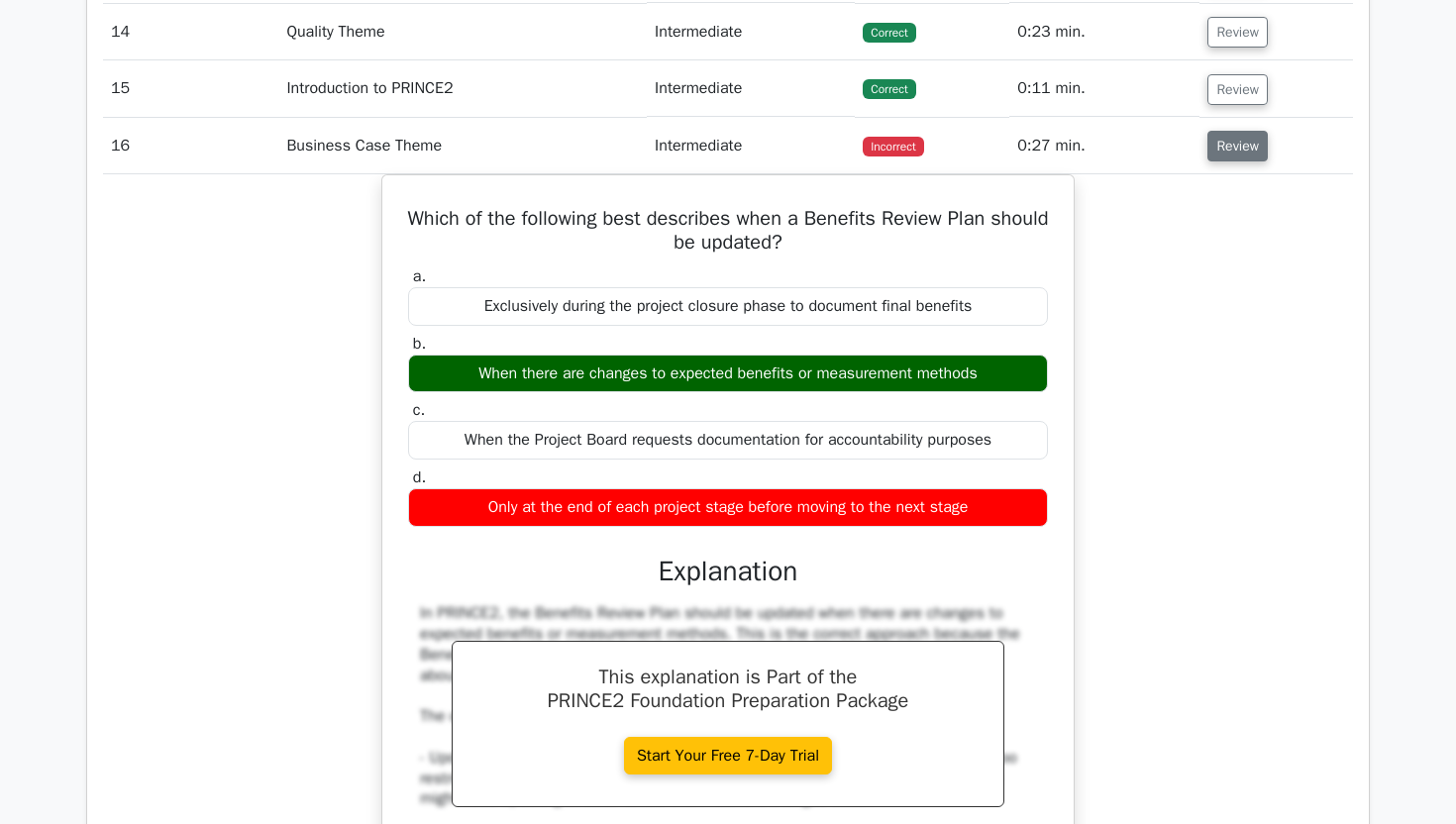 click on "Review" at bounding box center (1237, 146) 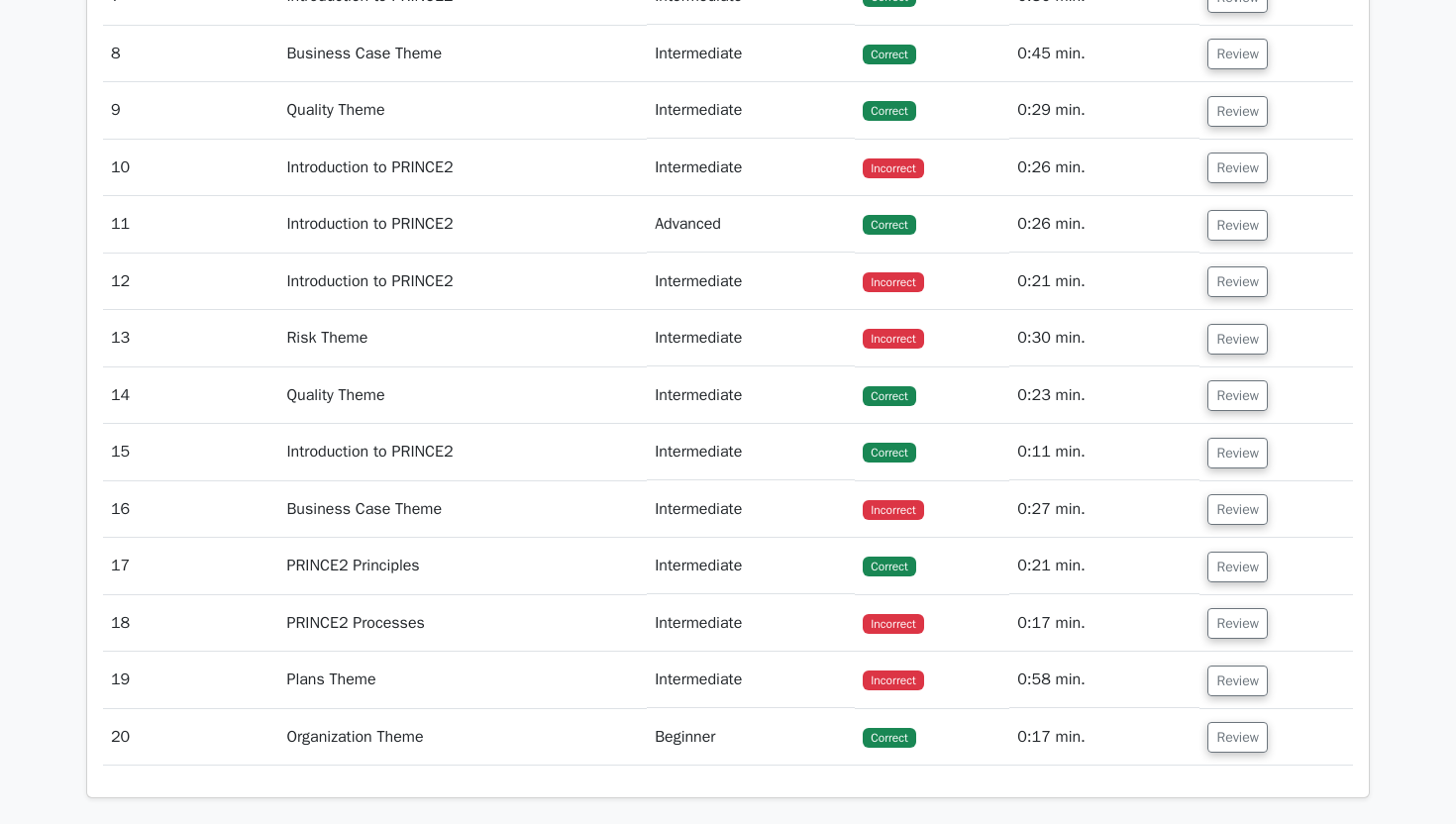 scroll, scrollTop: 2112, scrollLeft: 0, axis: vertical 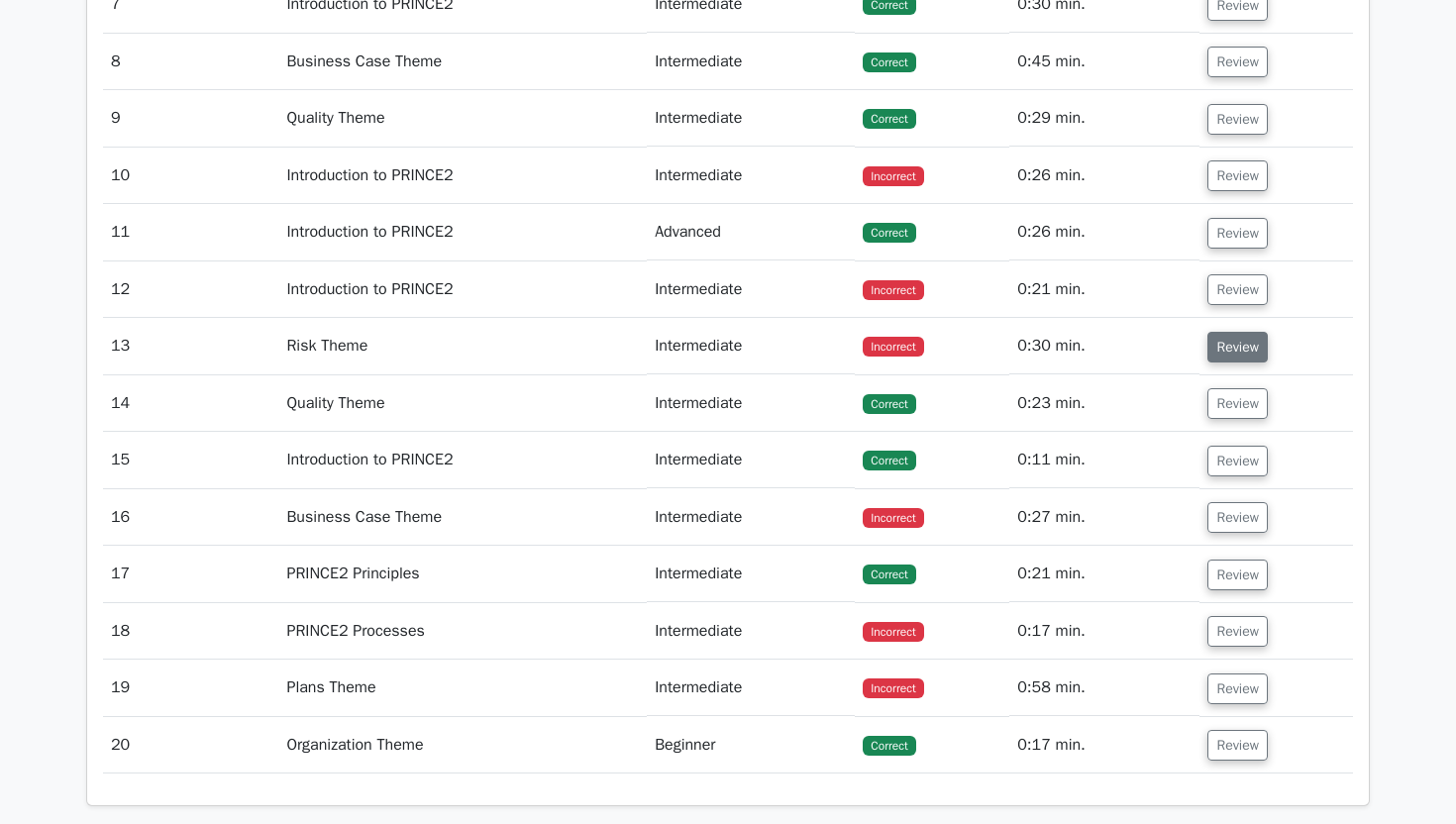 click on "Review" at bounding box center [1237, 347] 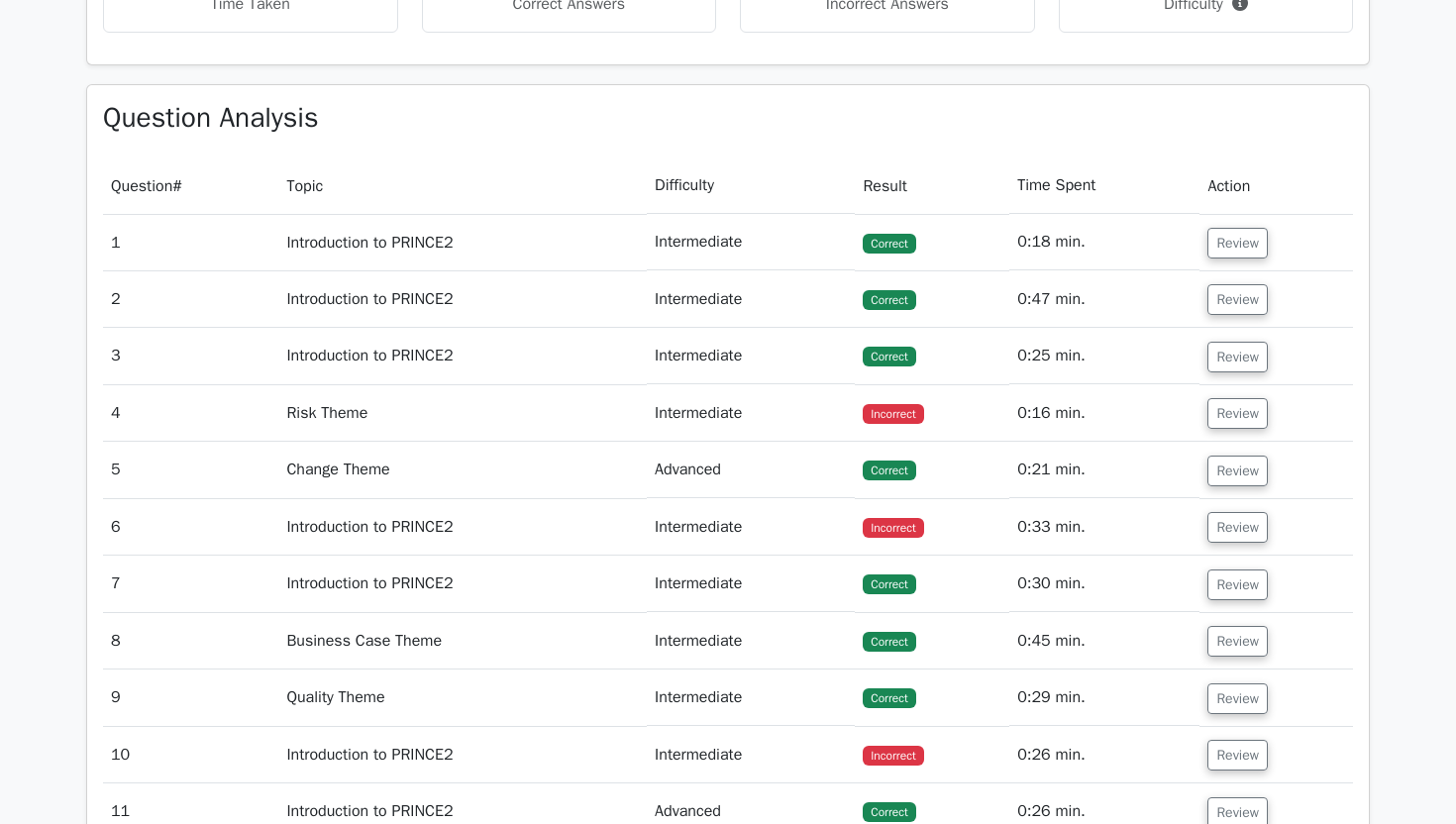scroll, scrollTop: 1533, scrollLeft: 0, axis: vertical 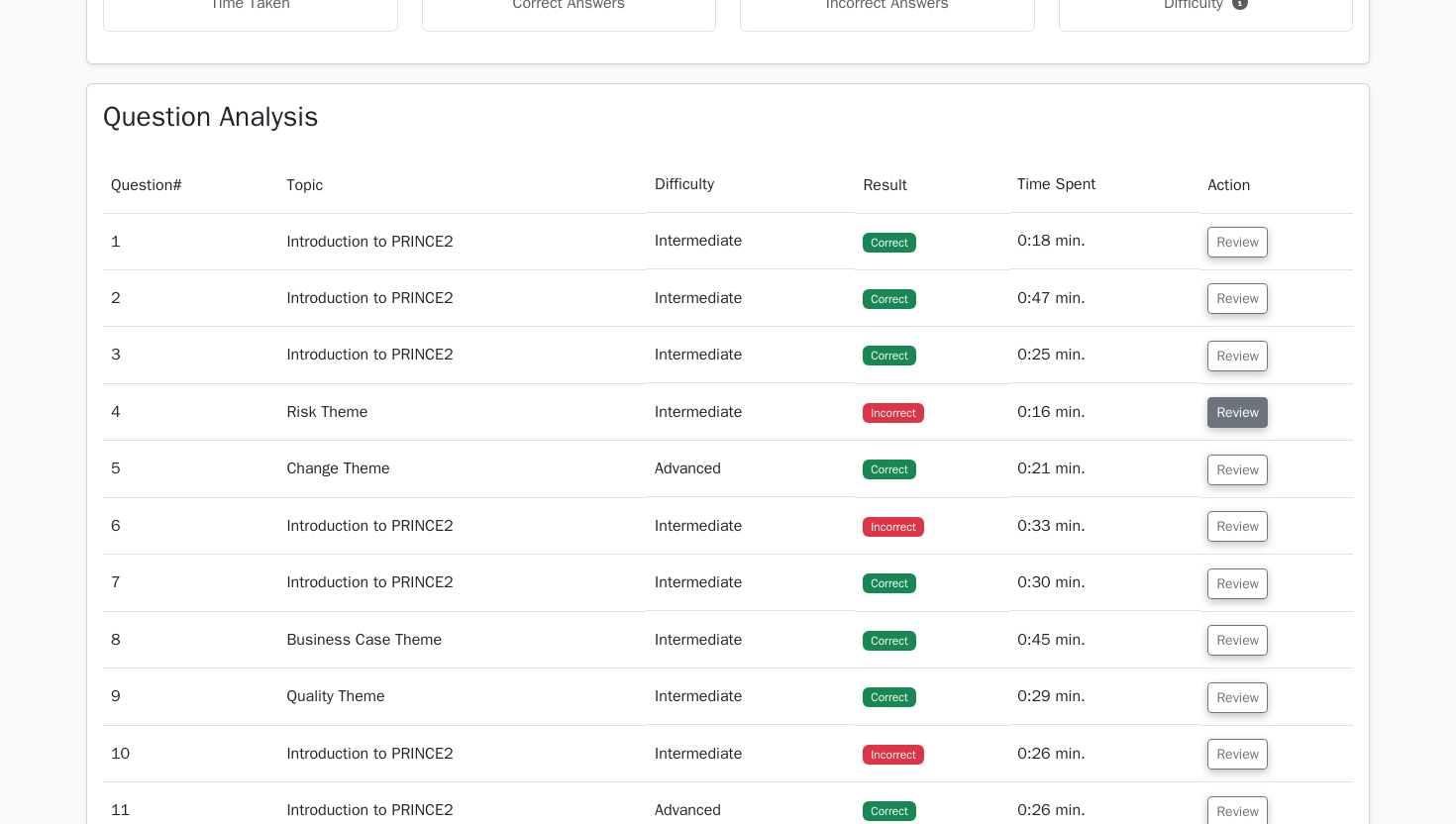 click on "Review" at bounding box center [1237, 412] 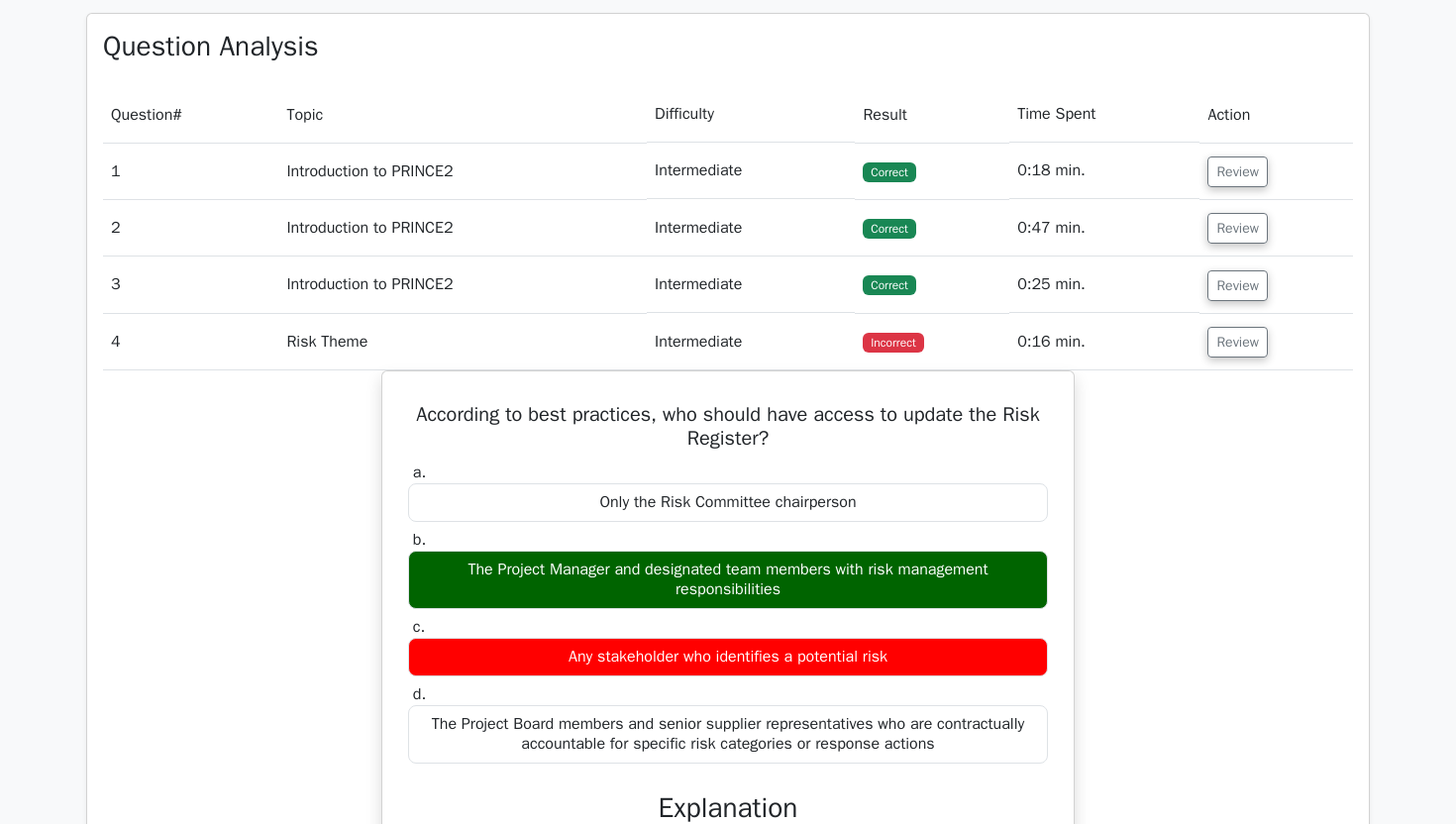 scroll, scrollTop: 1605, scrollLeft: 0, axis: vertical 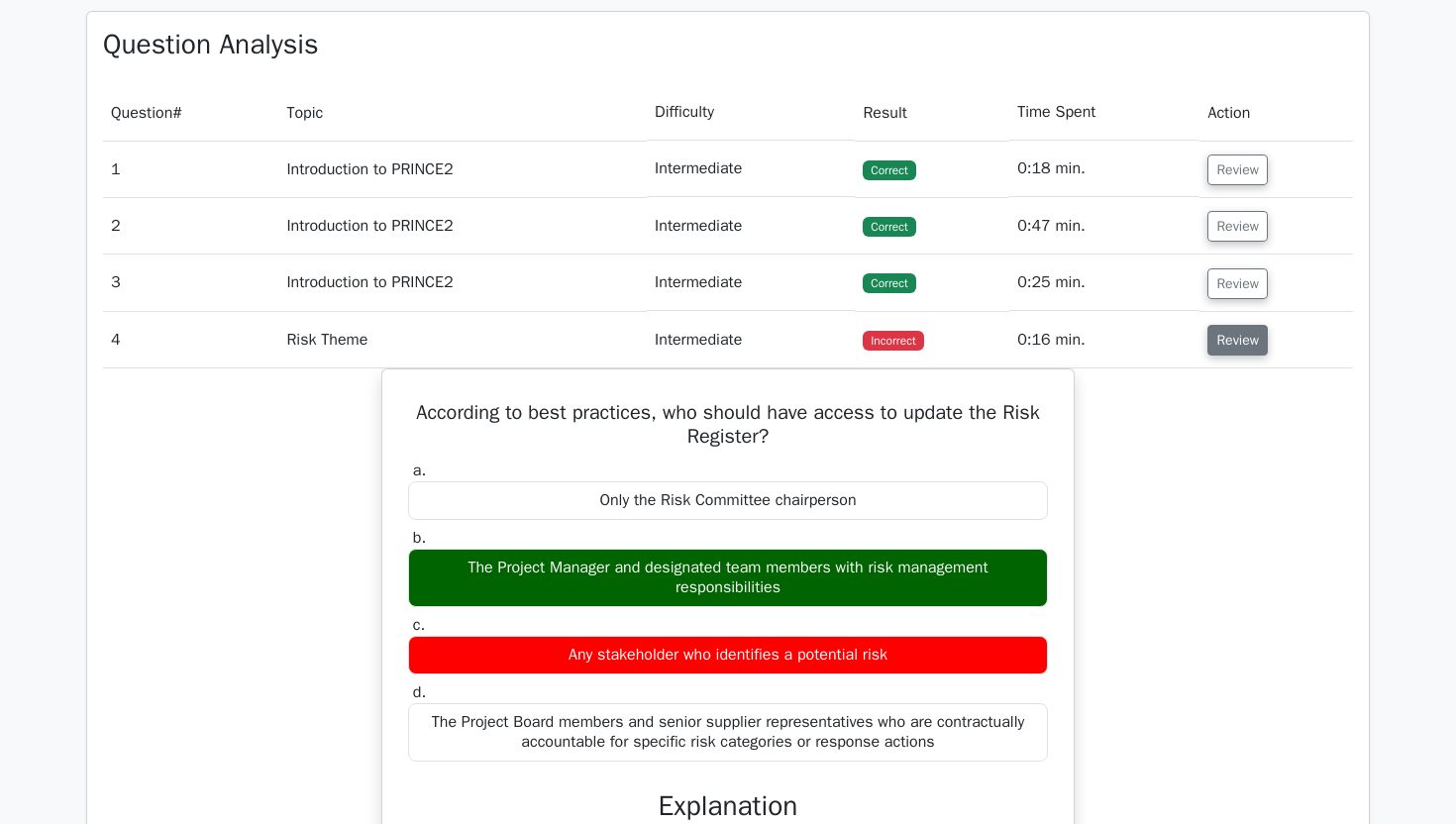 click on "Review" at bounding box center [1237, 340] 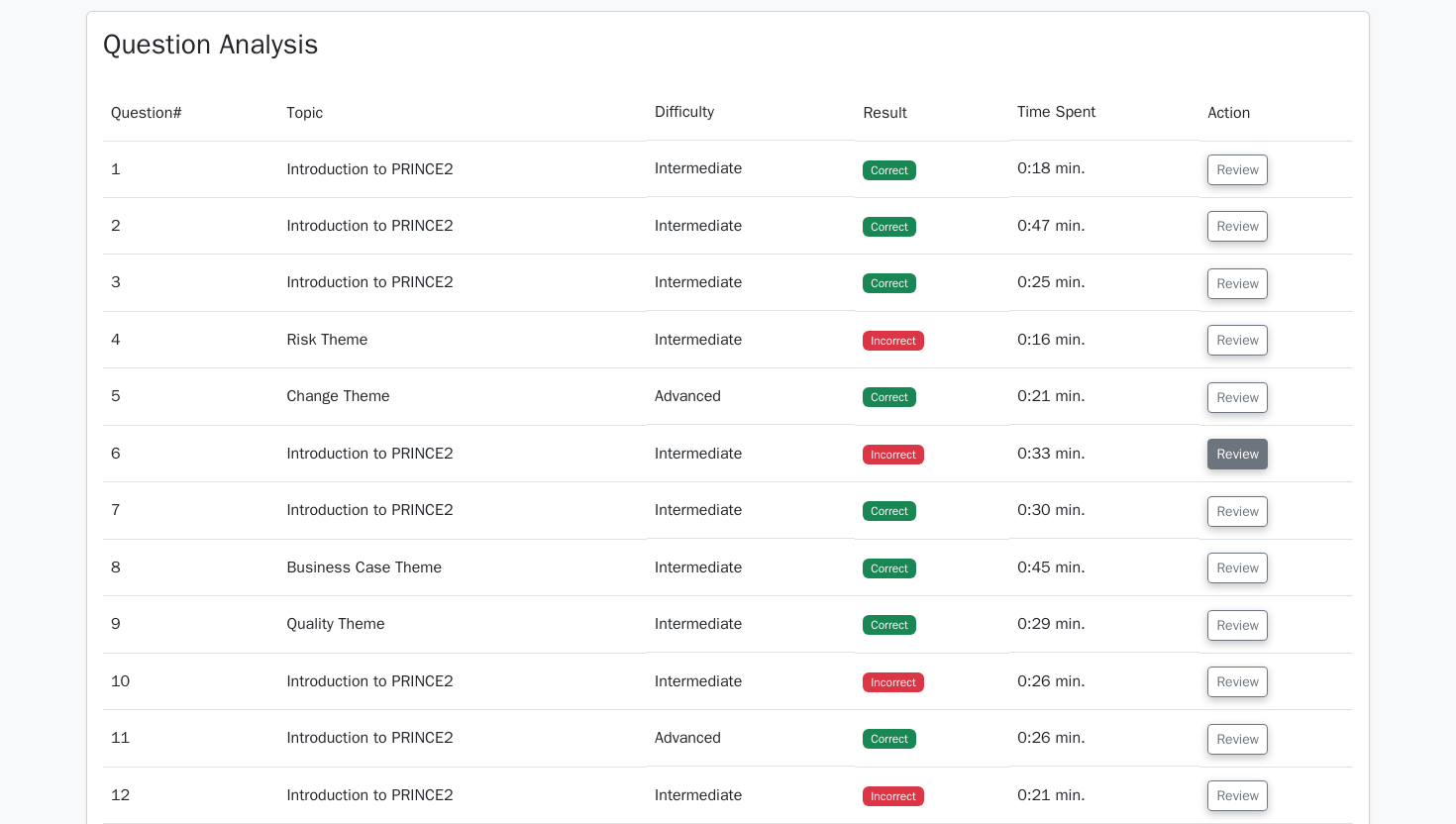 click on "Review" at bounding box center [1237, 454] 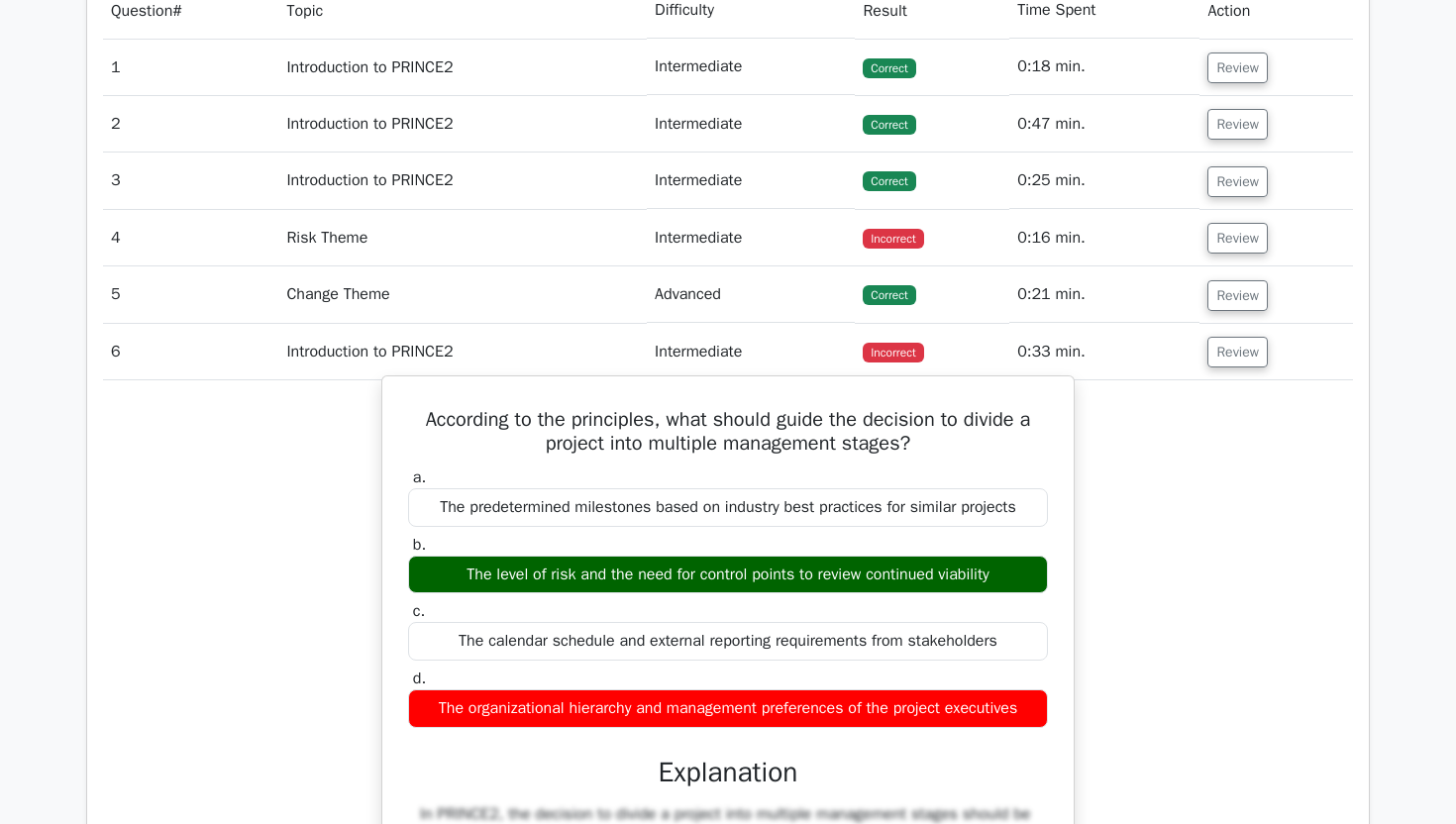 scroll, scrollTop: 1754, scrollLeft: 0, axis: vertical 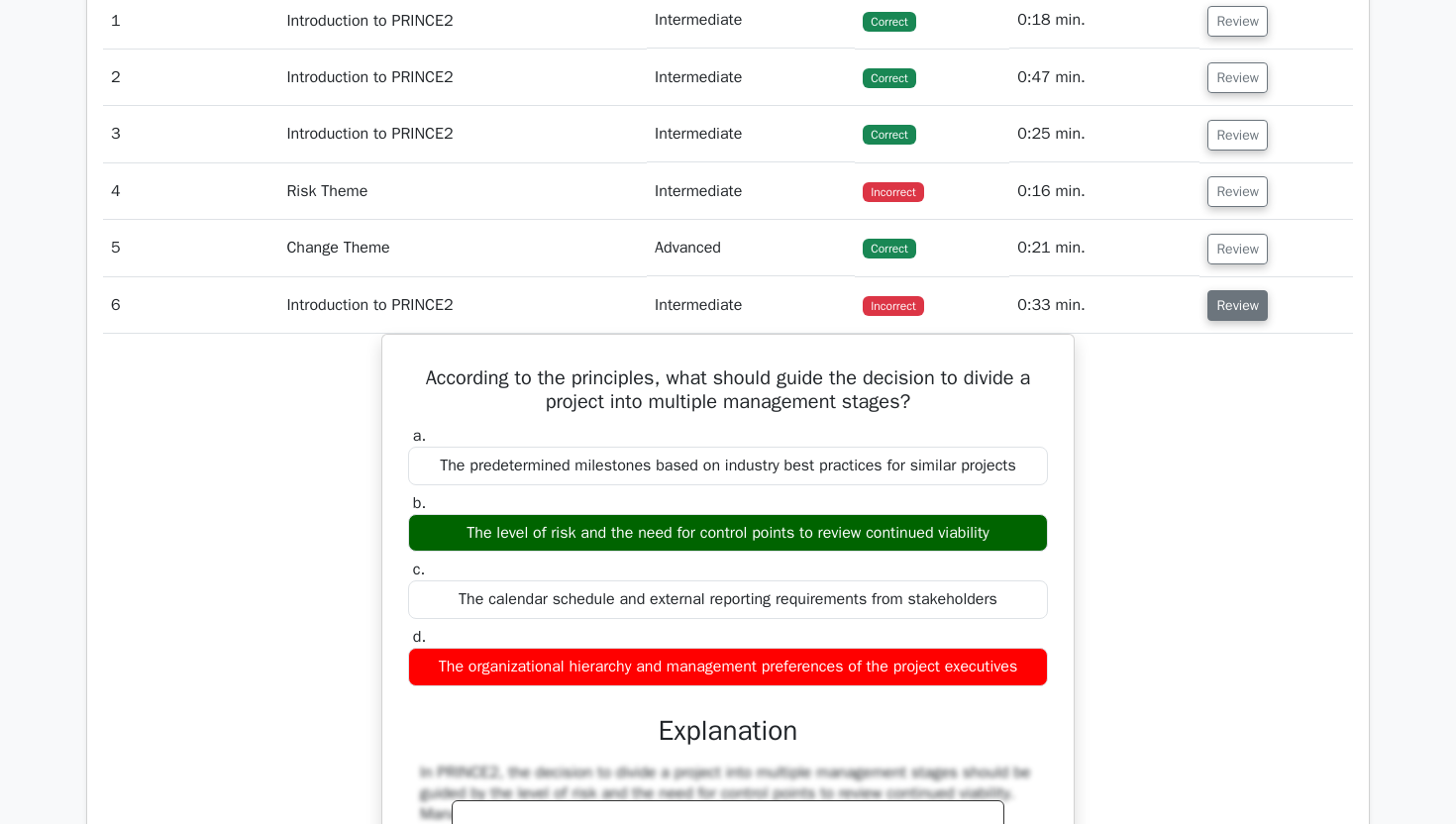 click on "Review" at bounding box center (1237, 305) 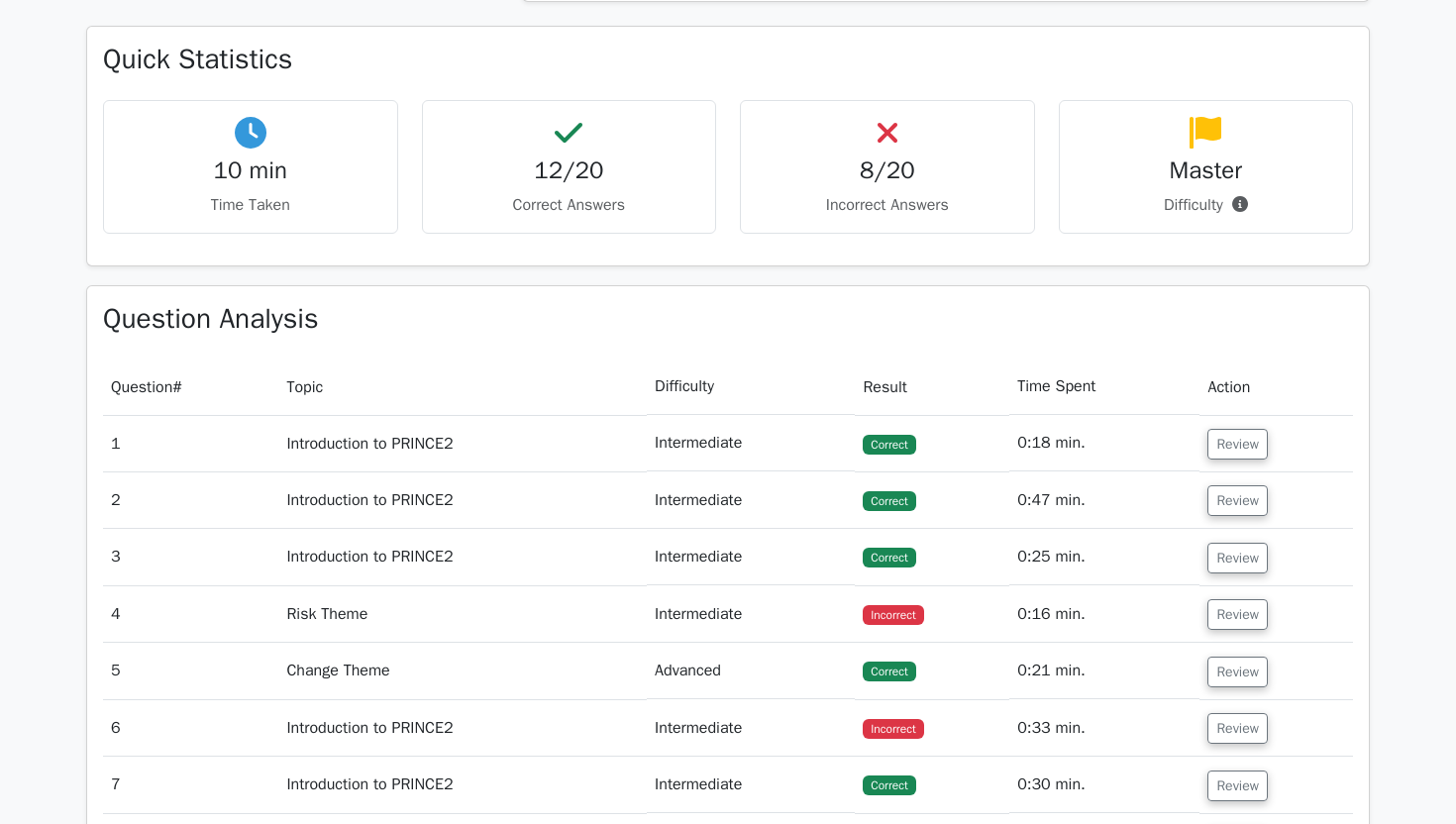 scroll, scrollTop: 1329, scrollLeft: 0, axis: vertical 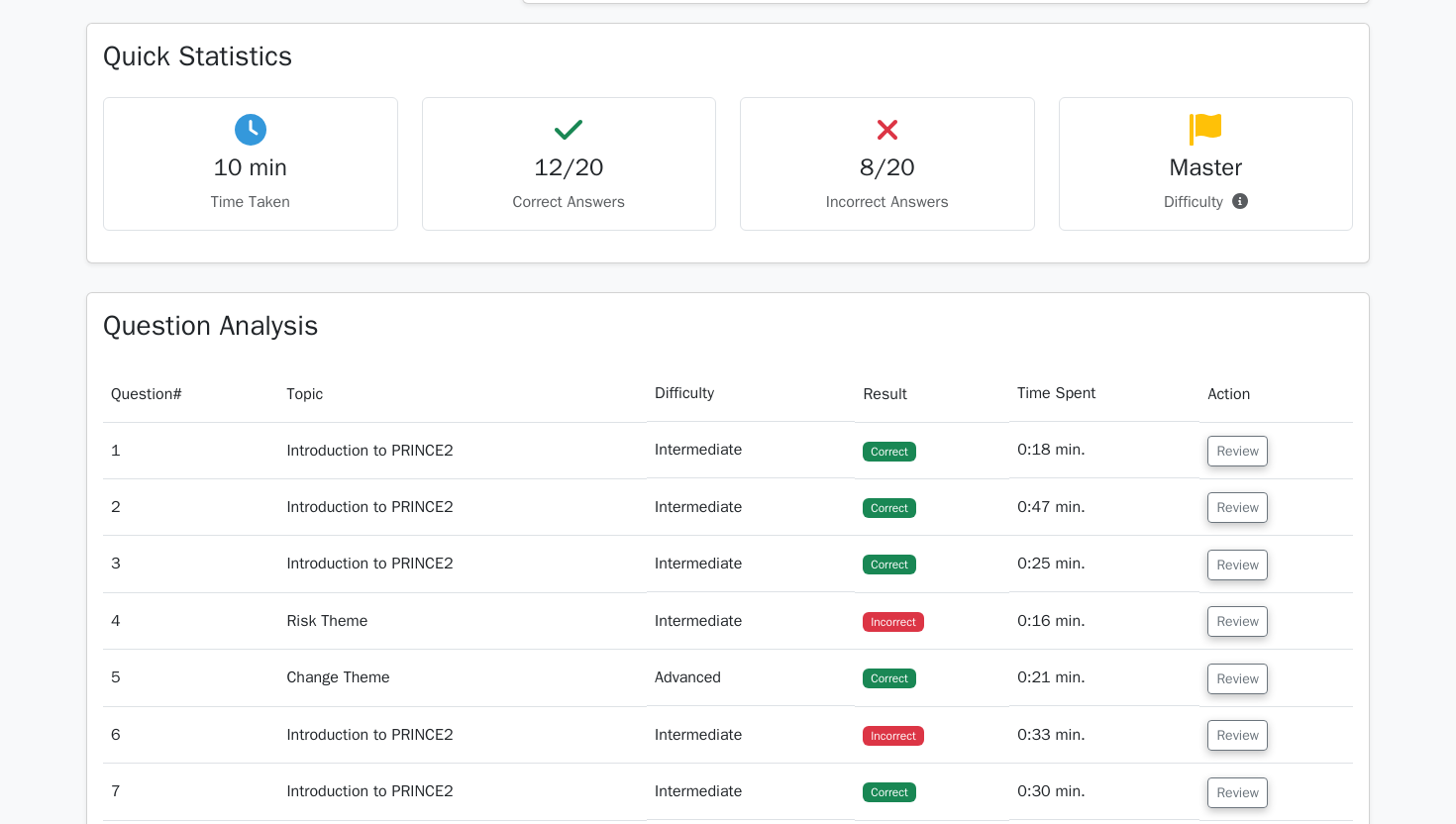 click at bounding box center [1240, 224] 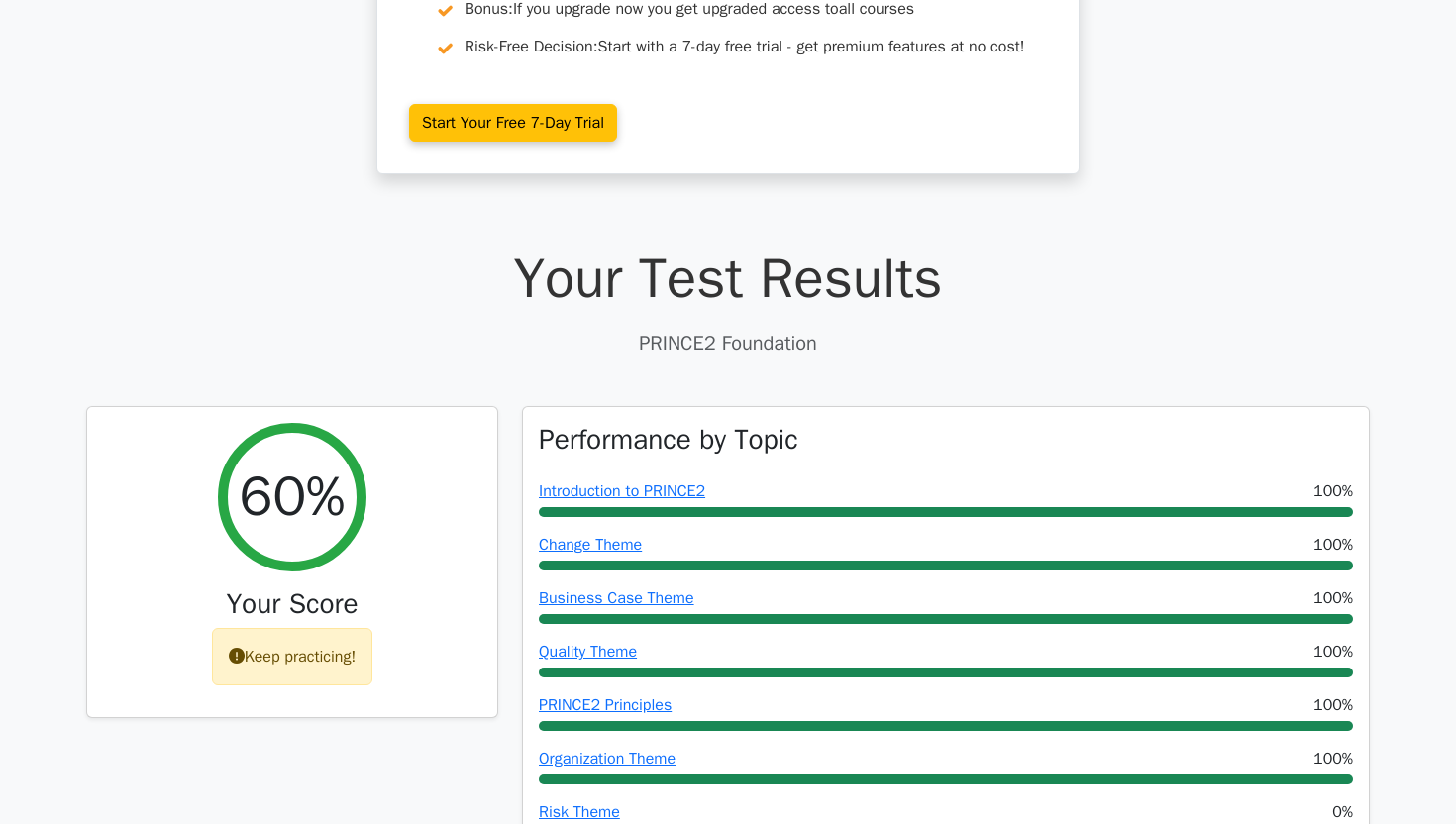 scroll, scrollTop: 0, scrollLeft: 0, axis: both 